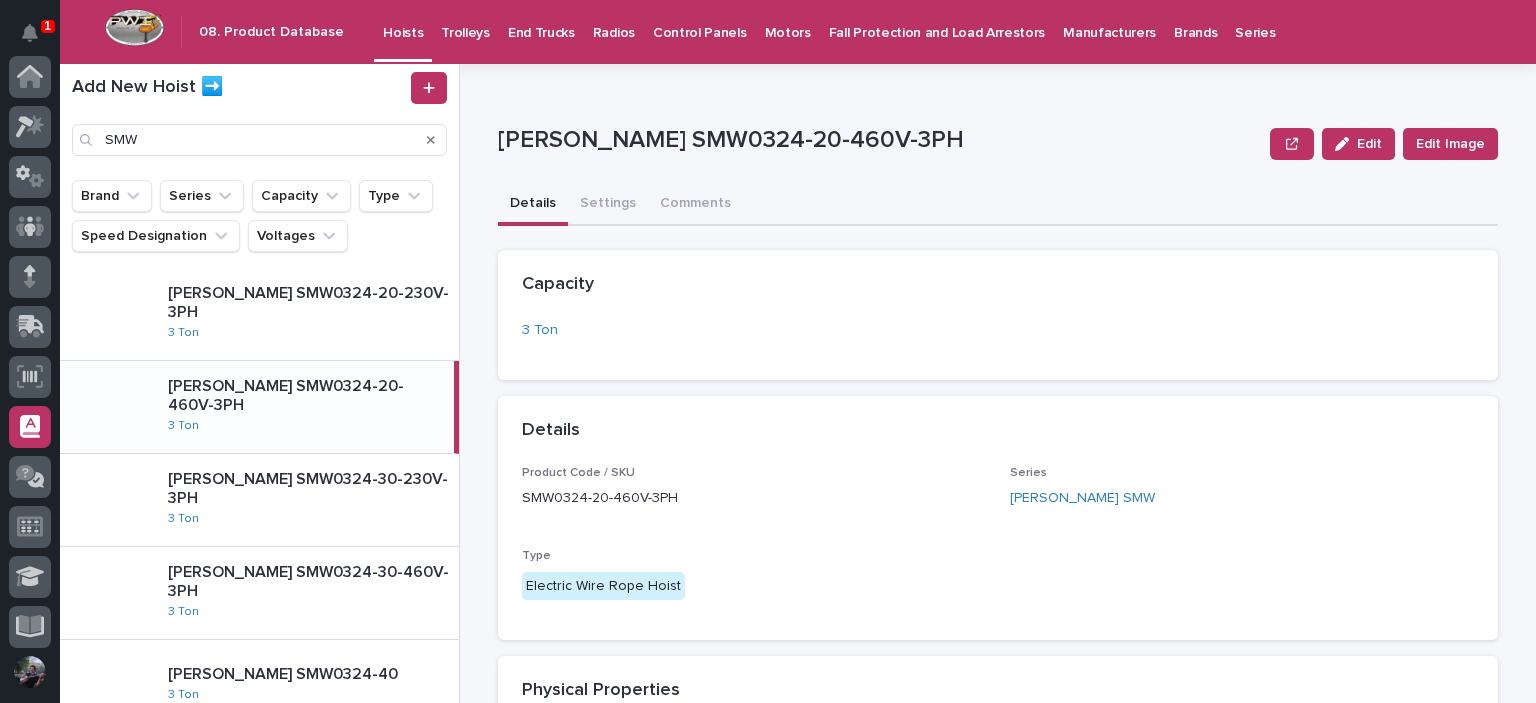 scroll, scrollTop: 0, scrollLeft: 0, axis: both 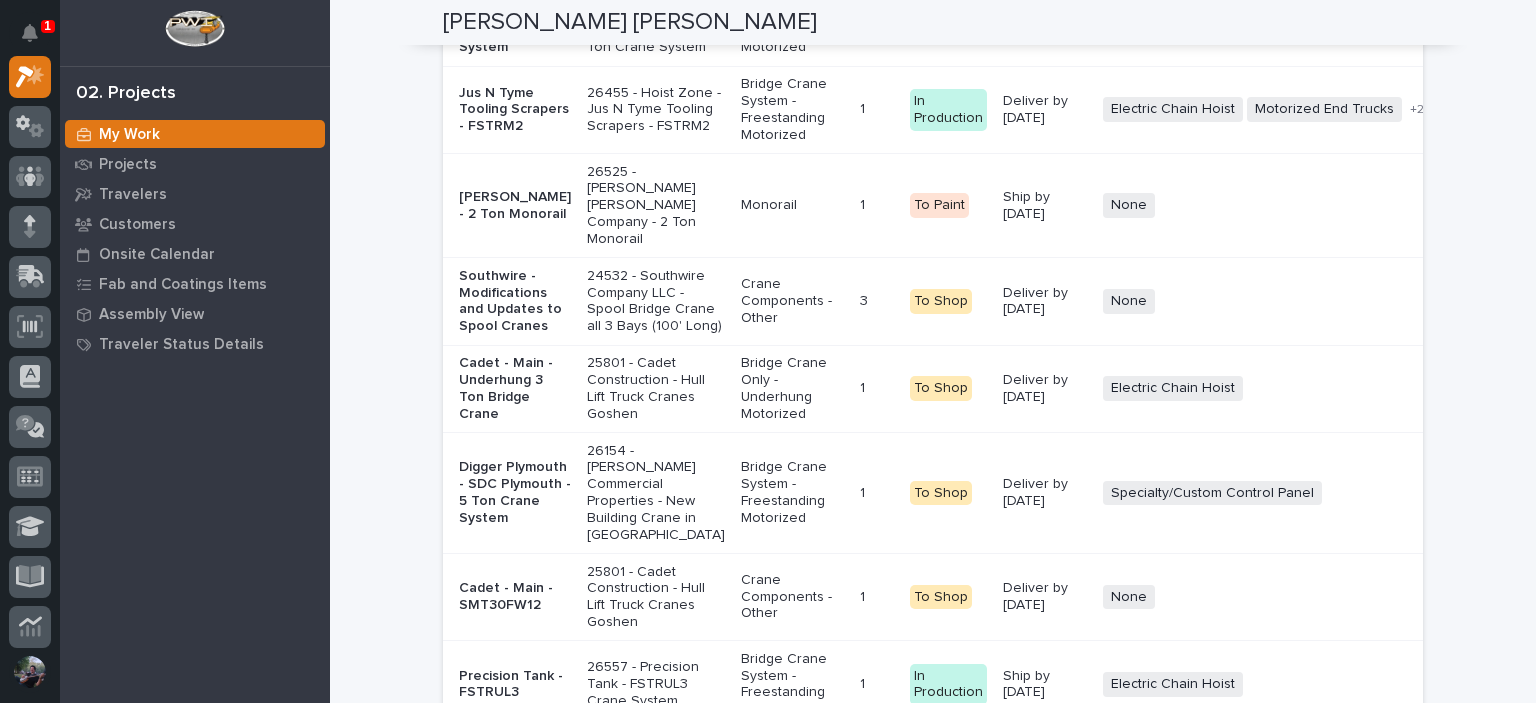 click on "Jus N Tyme Tooling Scrapers - FSTRM2" at bounding box center [515, 110] 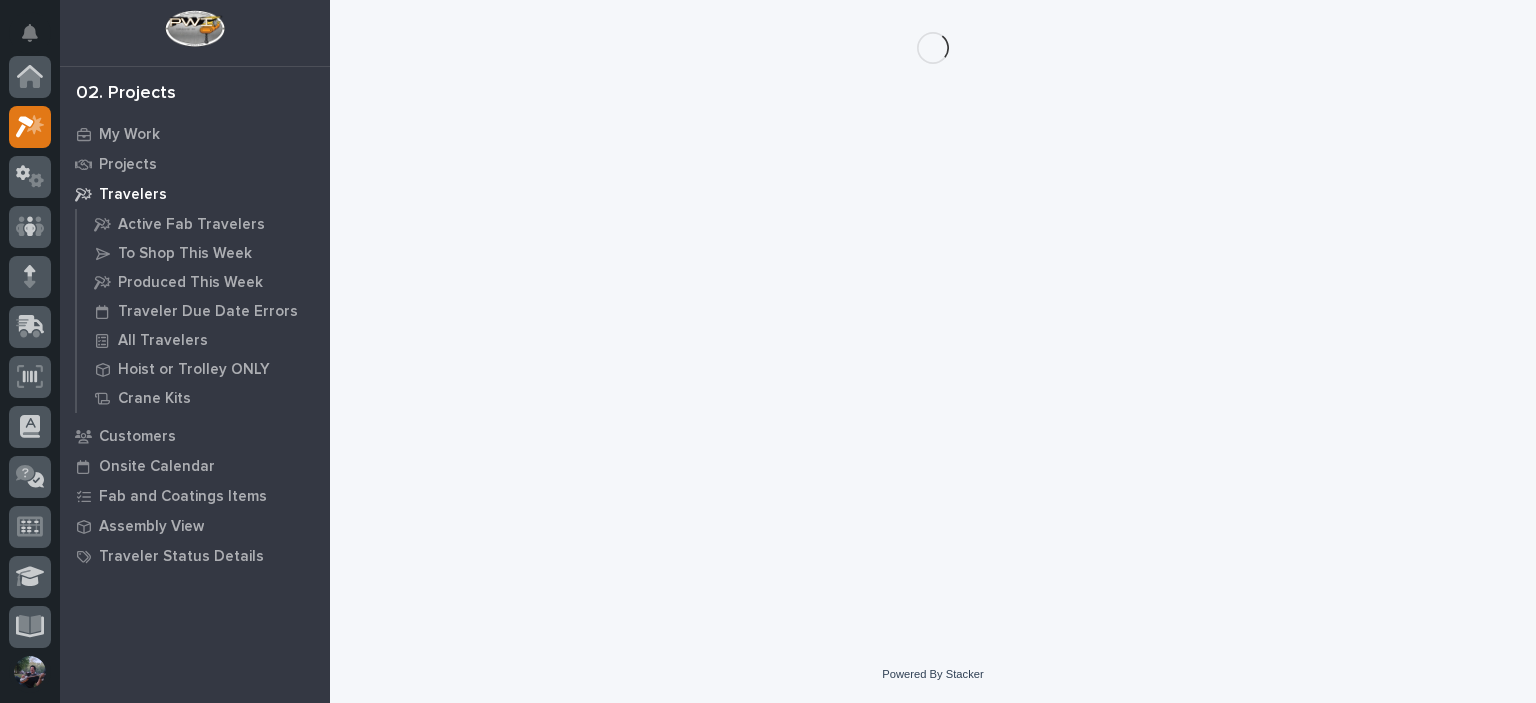 scroll, scrollTop: 0, scrollLeft: 0, axis: both 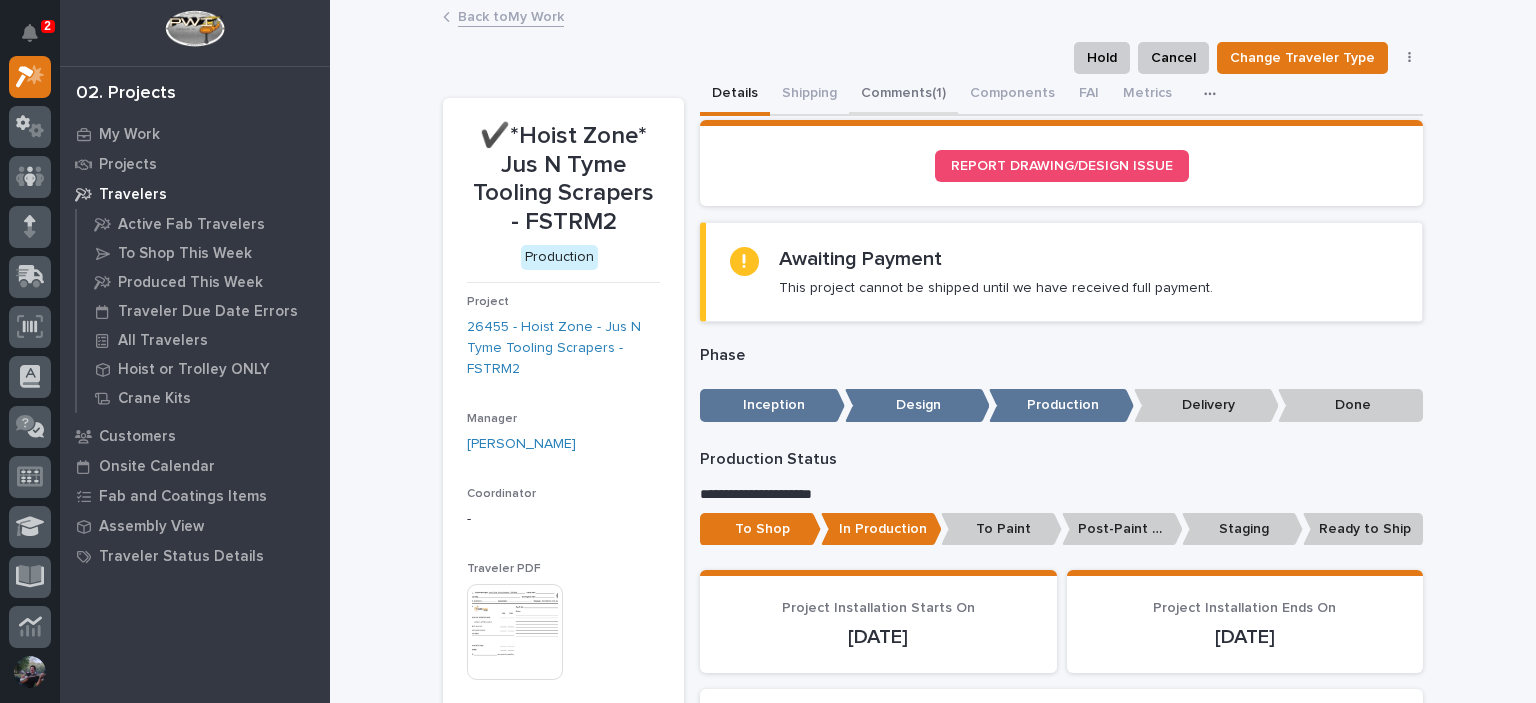 click on "Comments  (1)" at bounding box center (903, 95) 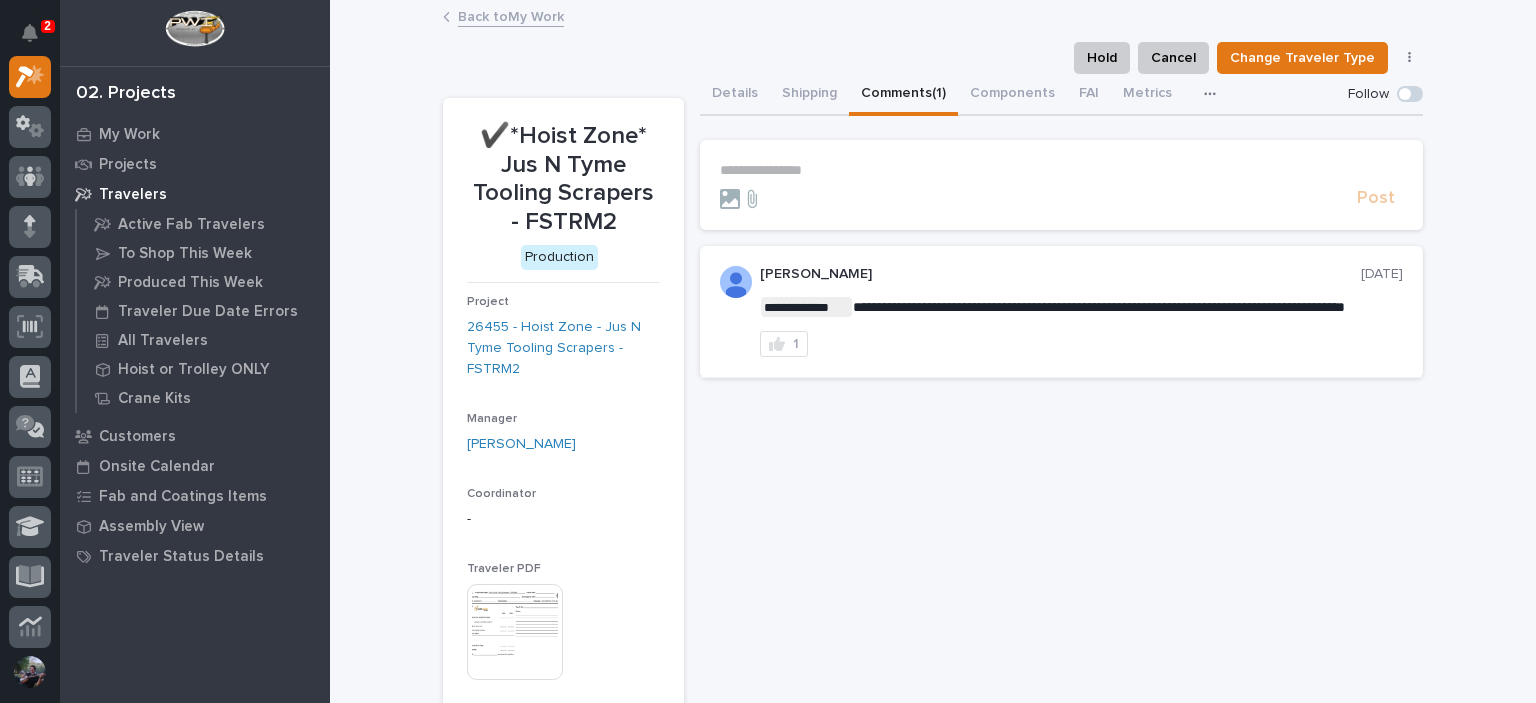 click on "**********" at bounding box center (1061, 170) 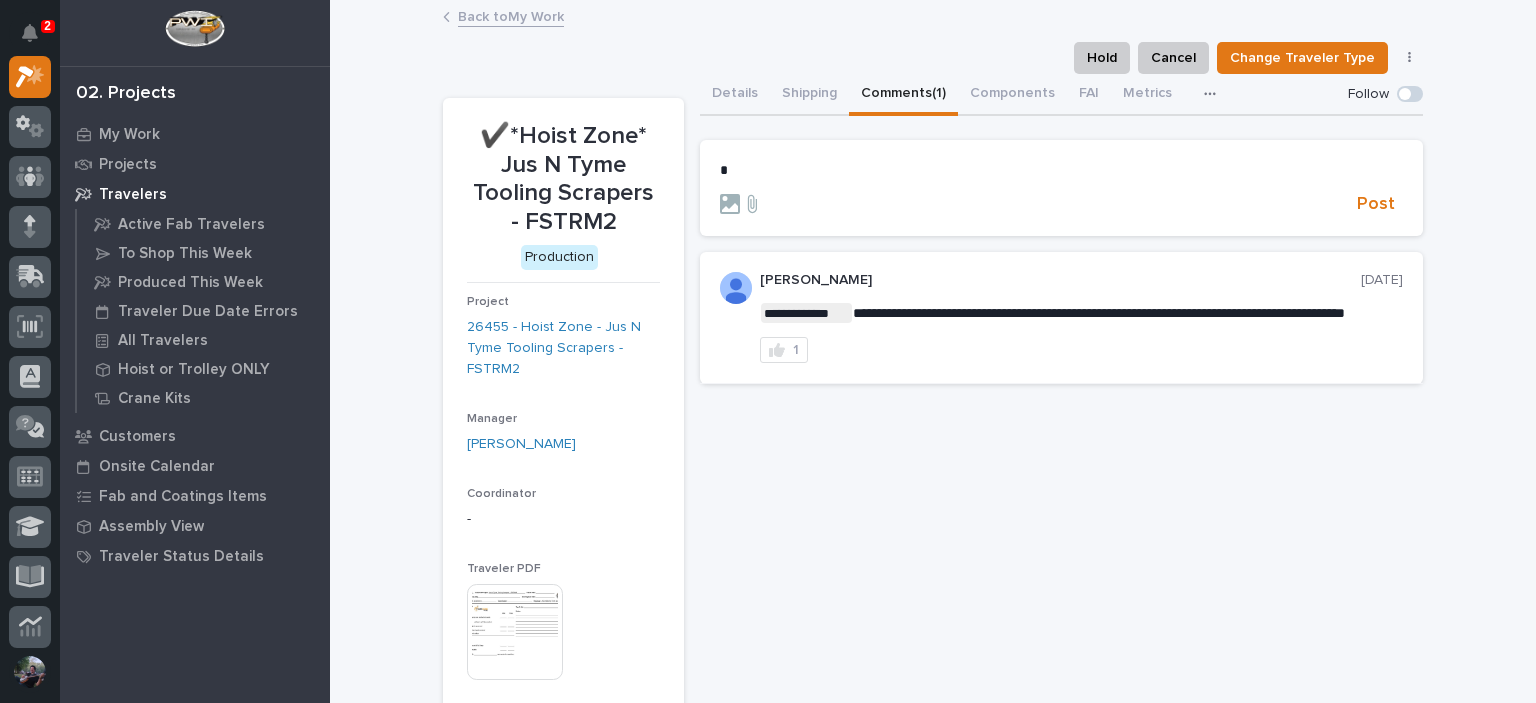 type 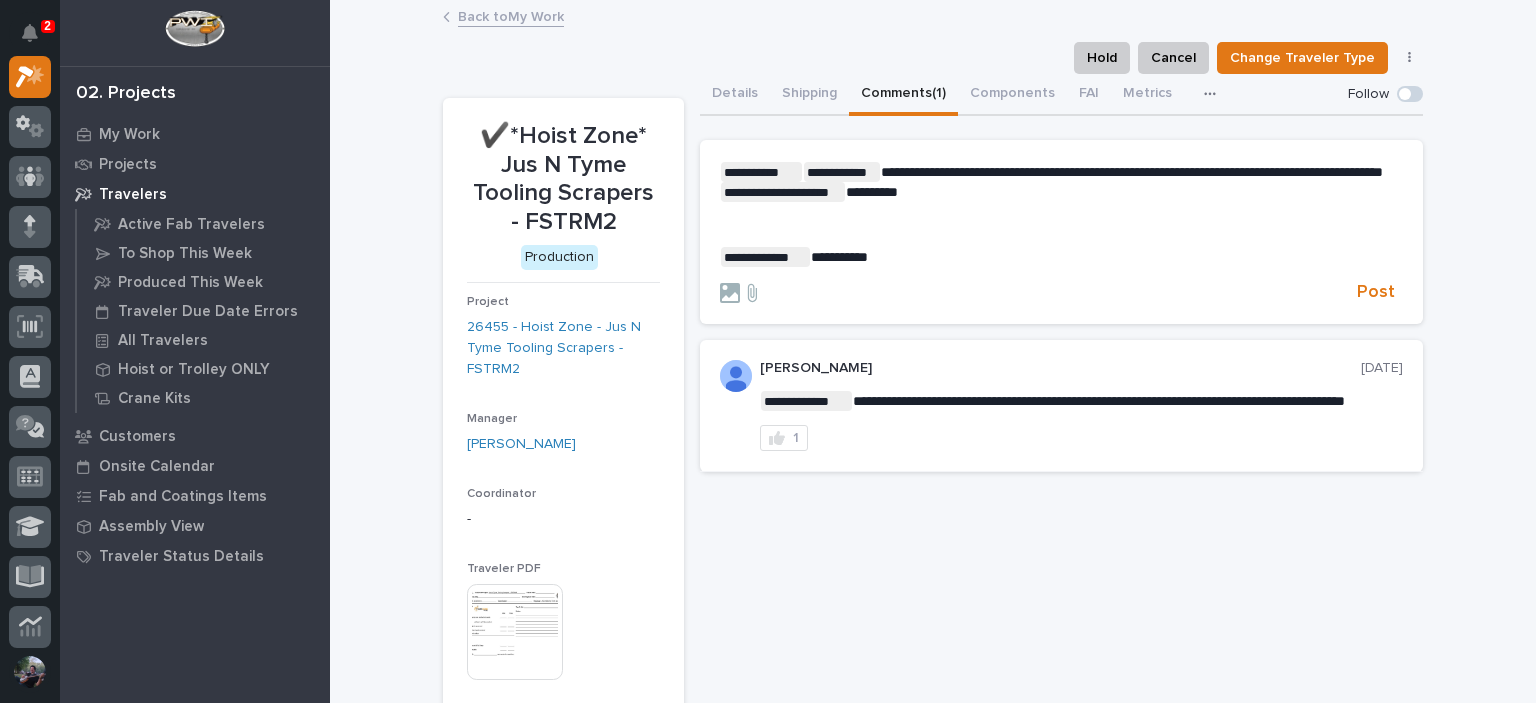 click on "**********" at bounding box center [1061, 182] 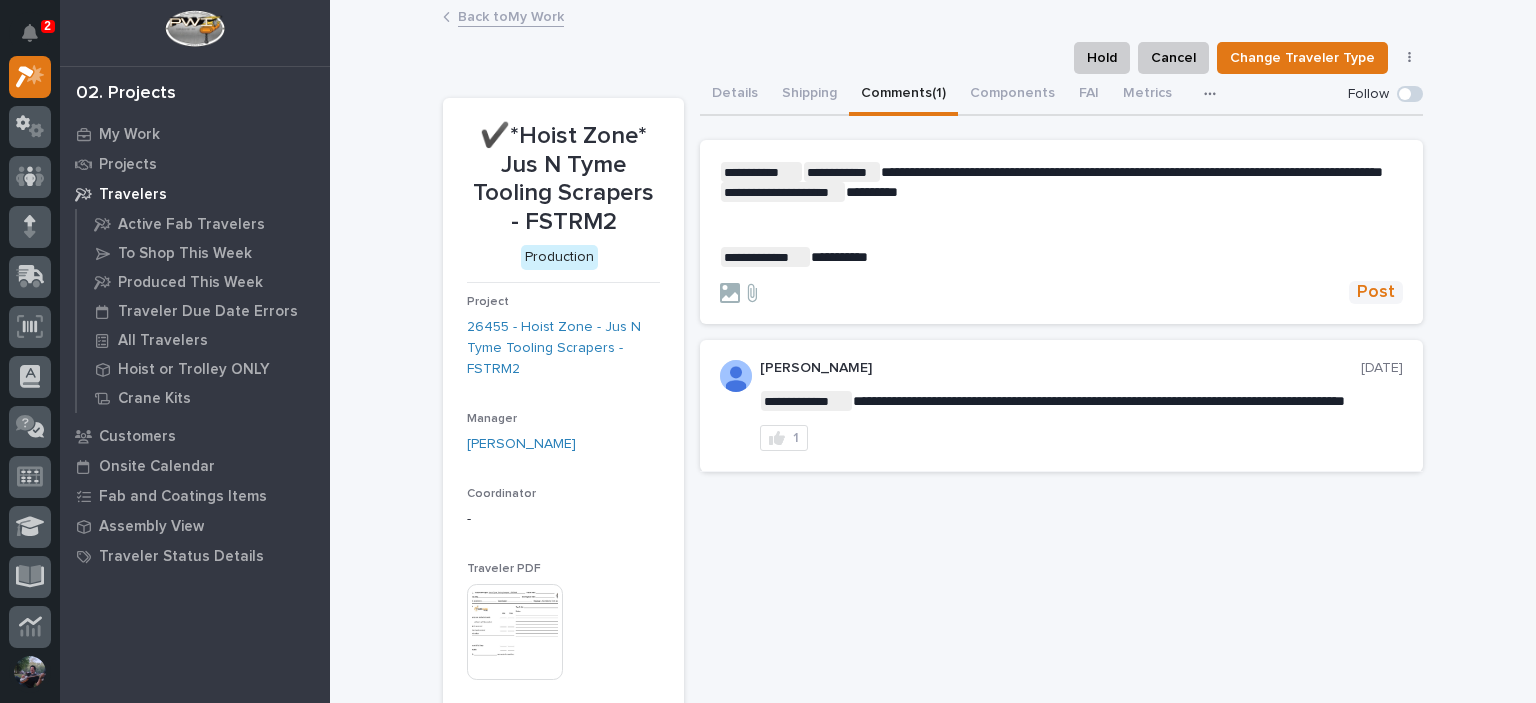 click on "Post" at bounding box center (1376, 292) 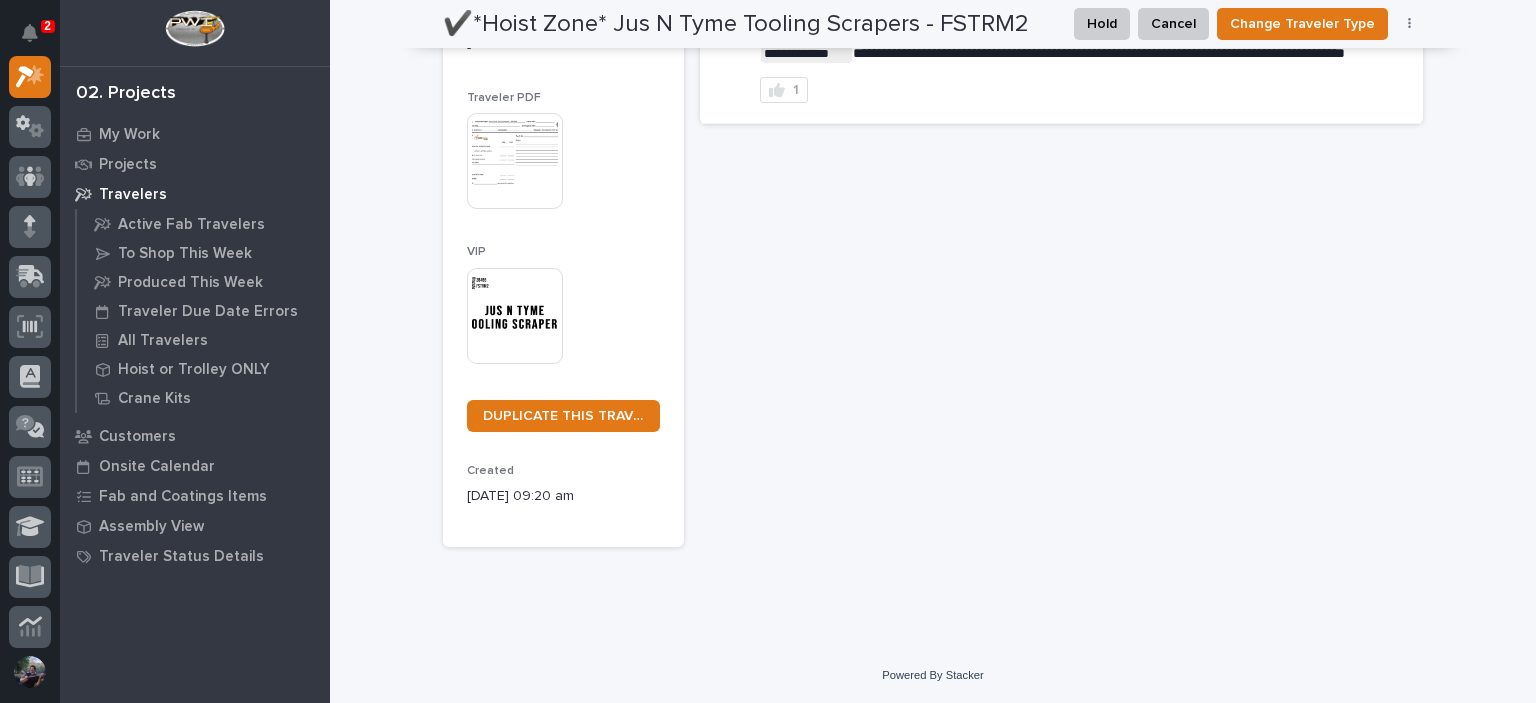 scroll, scrollTop: 0, scrollLeft: 0, axis: both 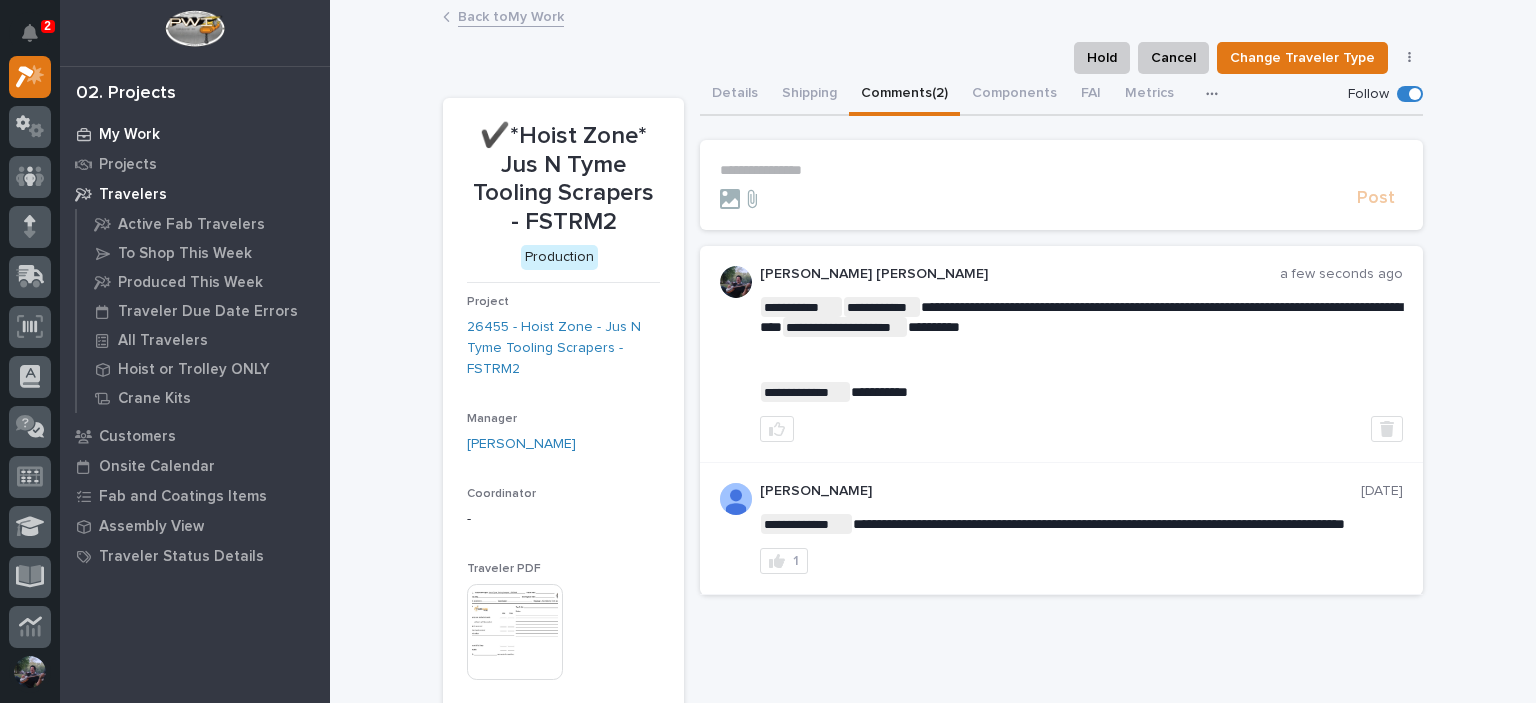 click on "My Work" at bounding box center [129, 135] 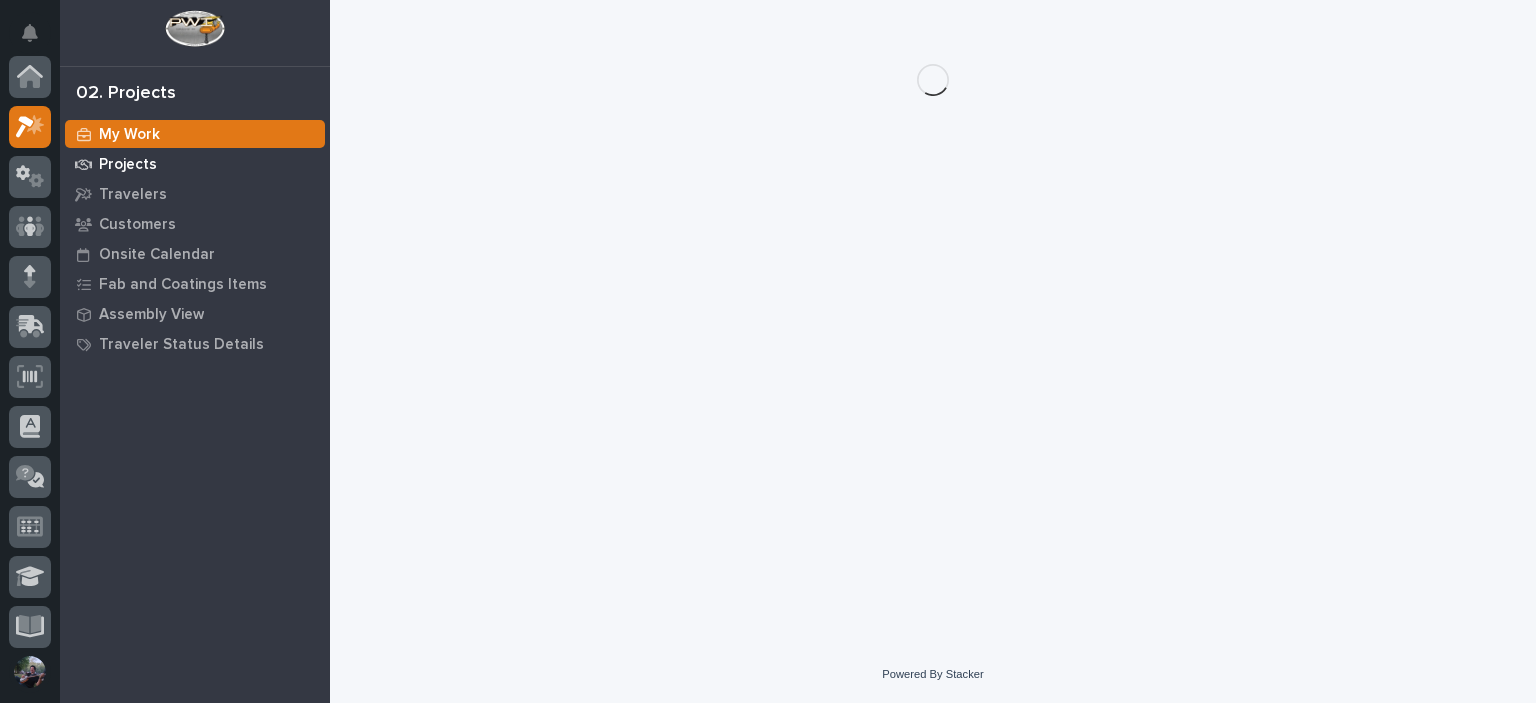 scroll, scrollTop: 50, scrollLeft: 0, axis: vertical 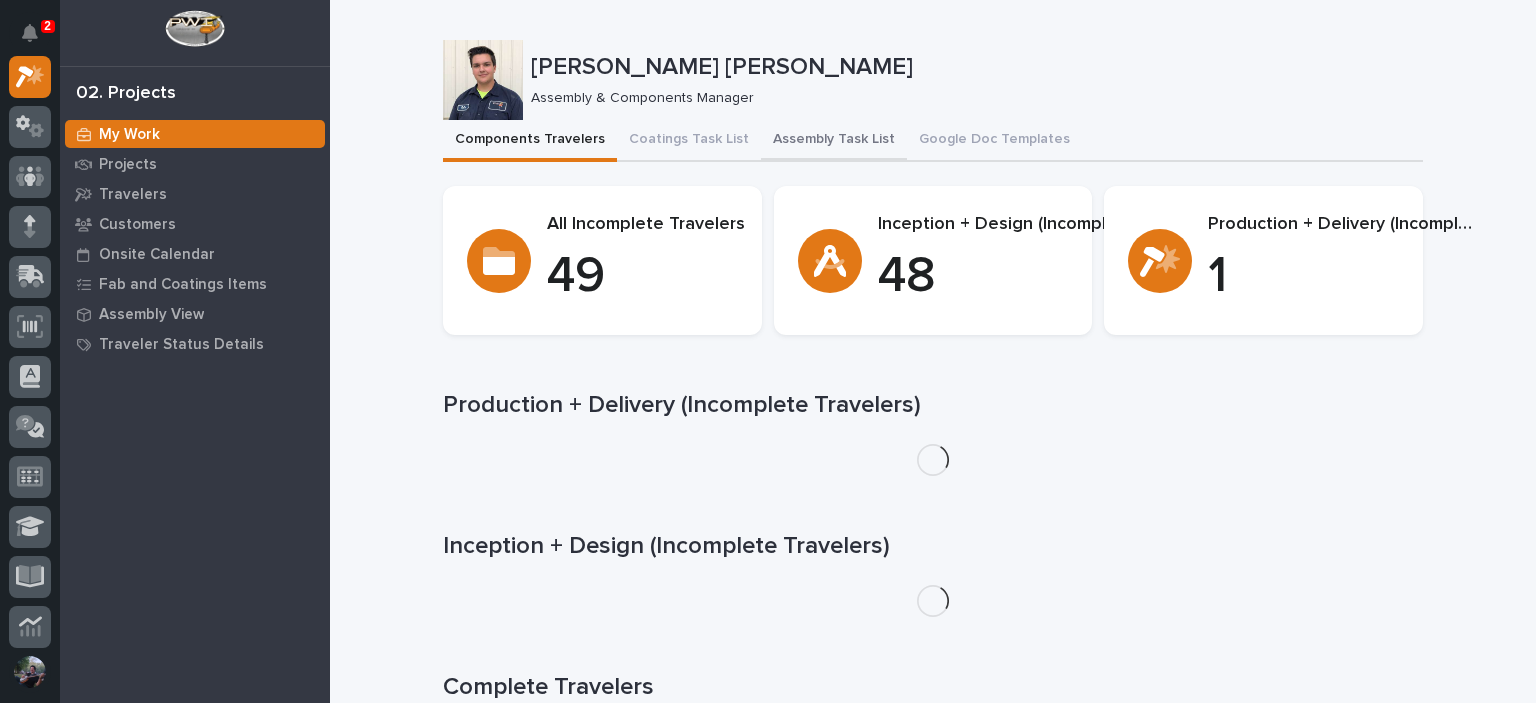 click on "Assembly Task List" at bounding box center (834, 141) 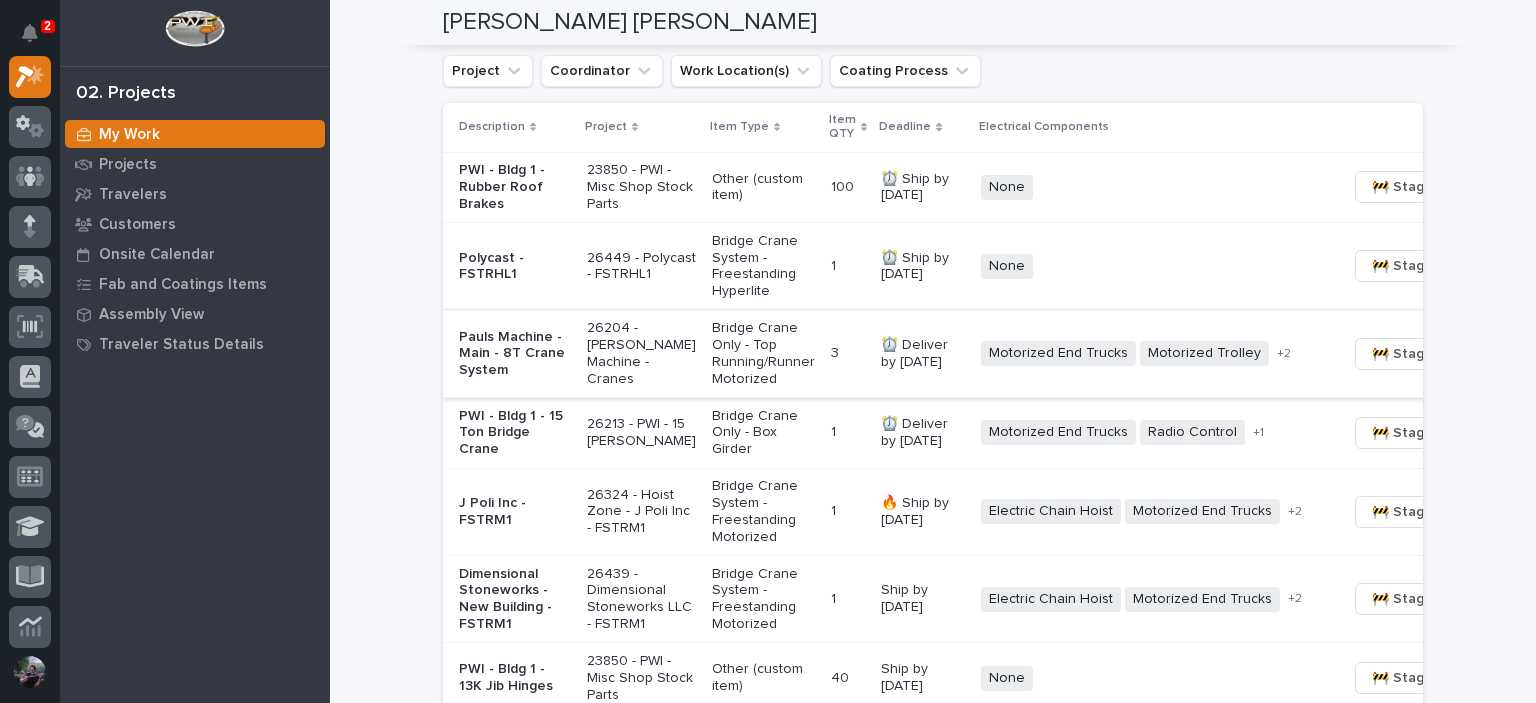 scroll, scrollTop: 1200, scrollLeft: 0, axis: vertical 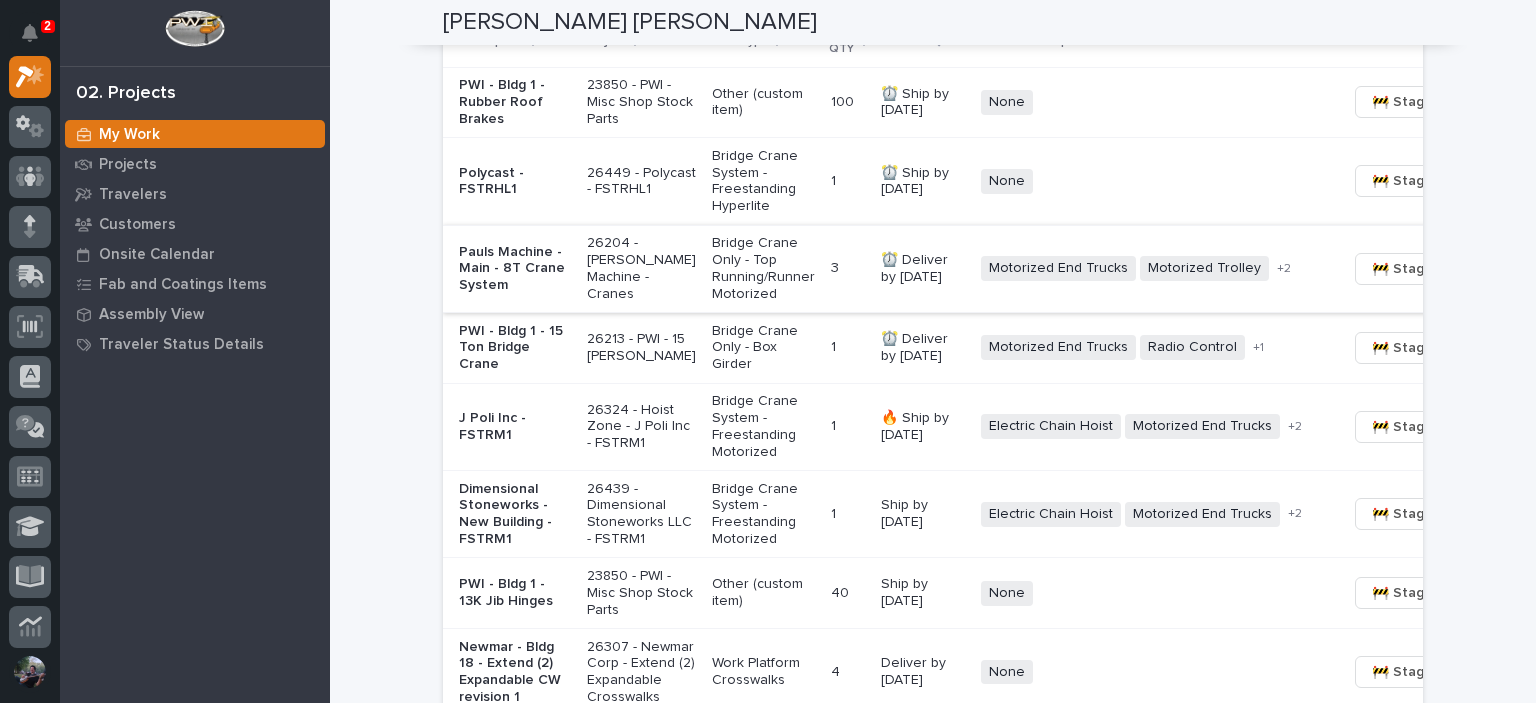 click on "🚧 Staging →" at bounding box center [1413, 269] 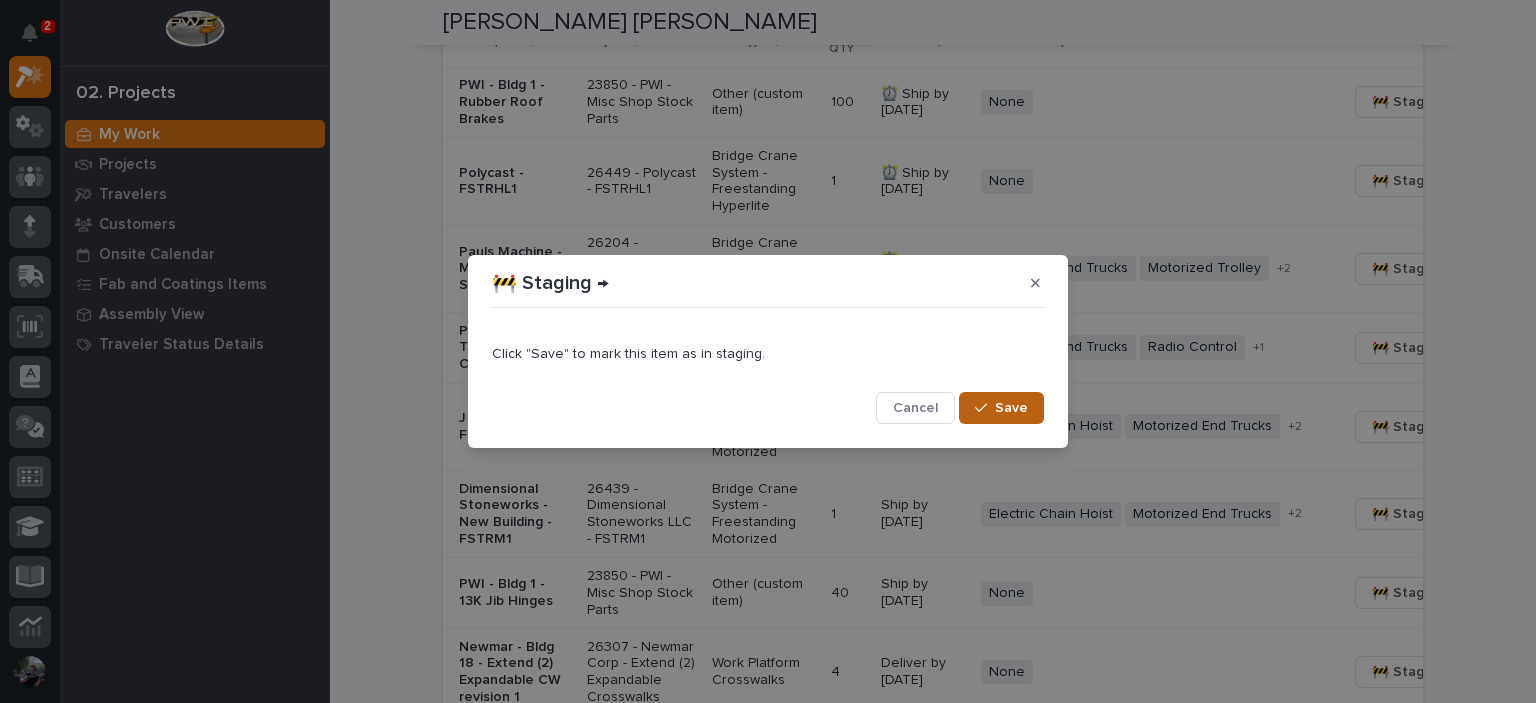 click on "Save" at bounding box center (1011, 408) 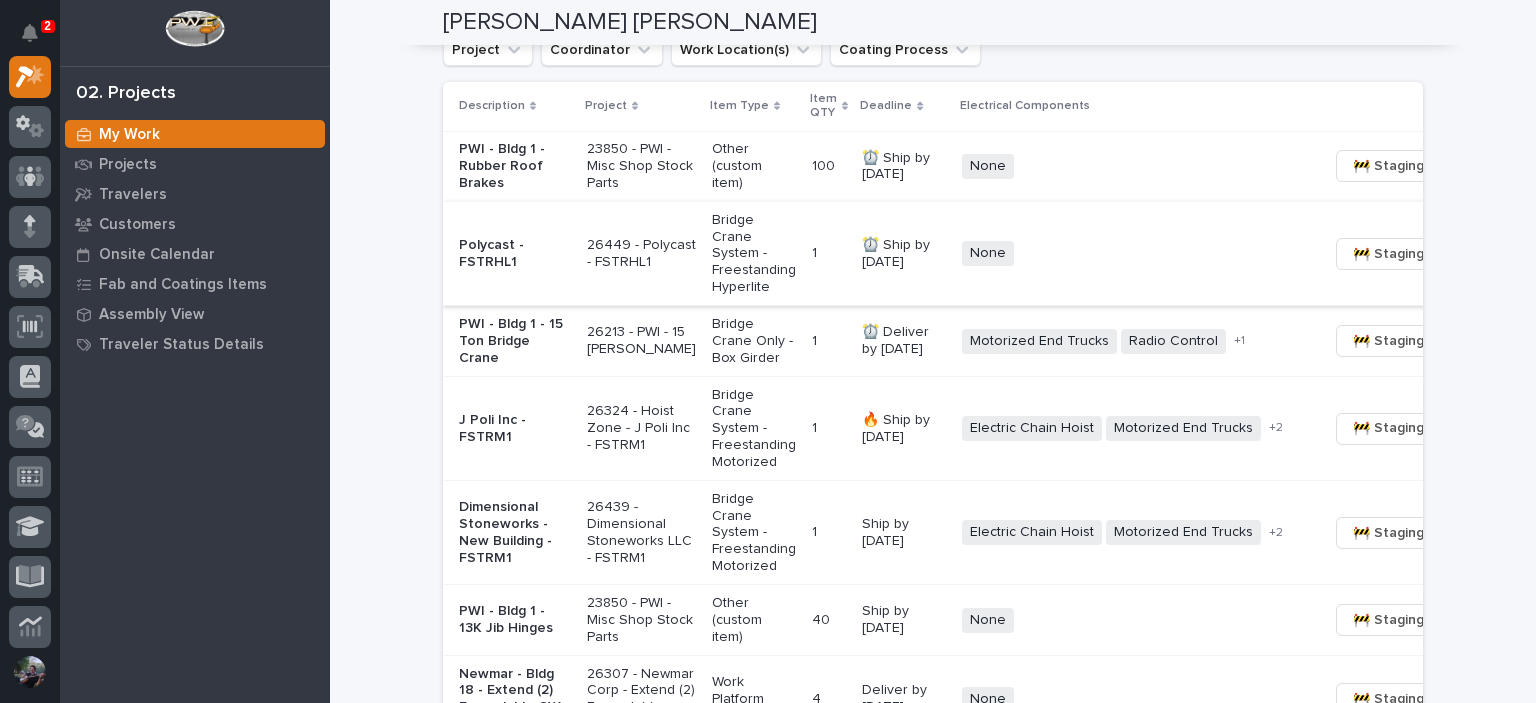 scroll, scrollTop: 1133, scrollLeft: 0, axis: vertical 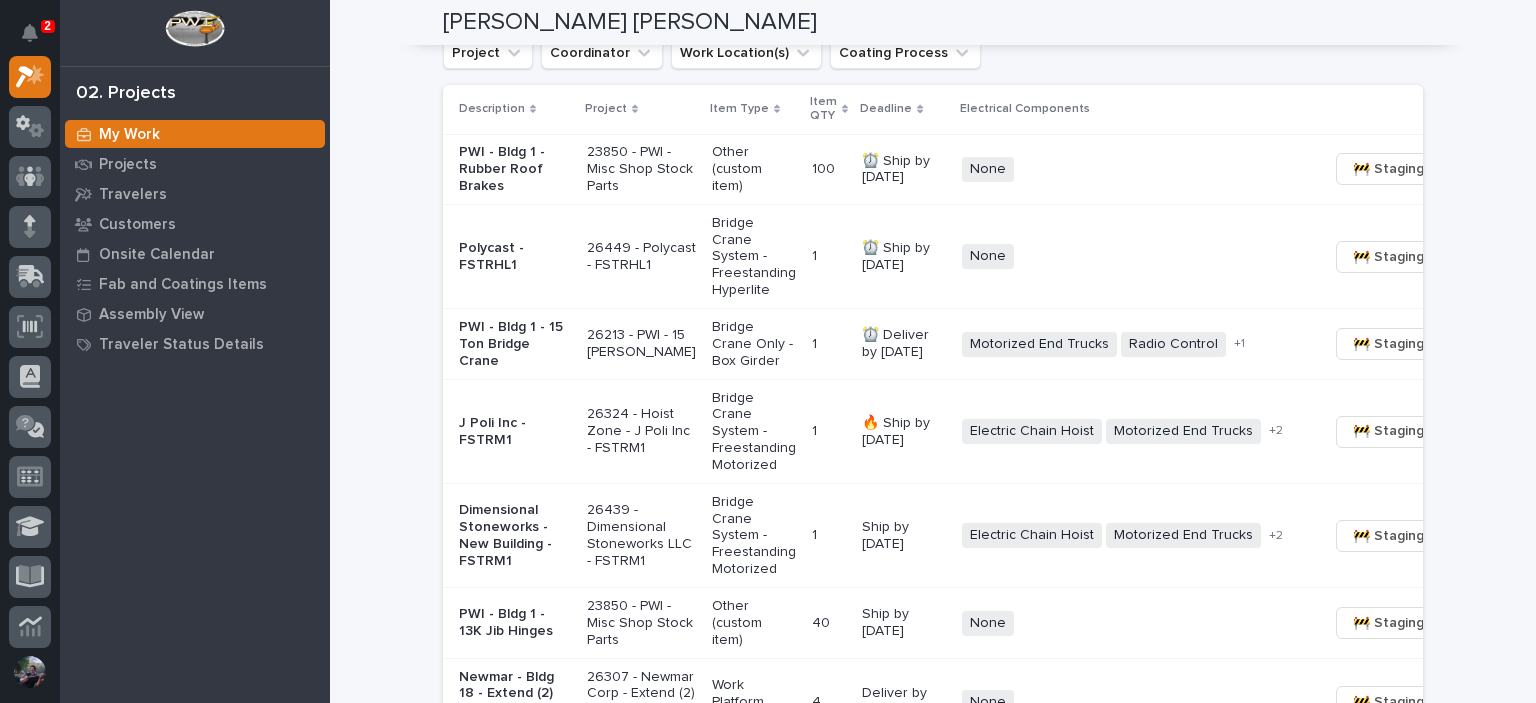 click on "None + 0" at bounding box center [1137, 256] 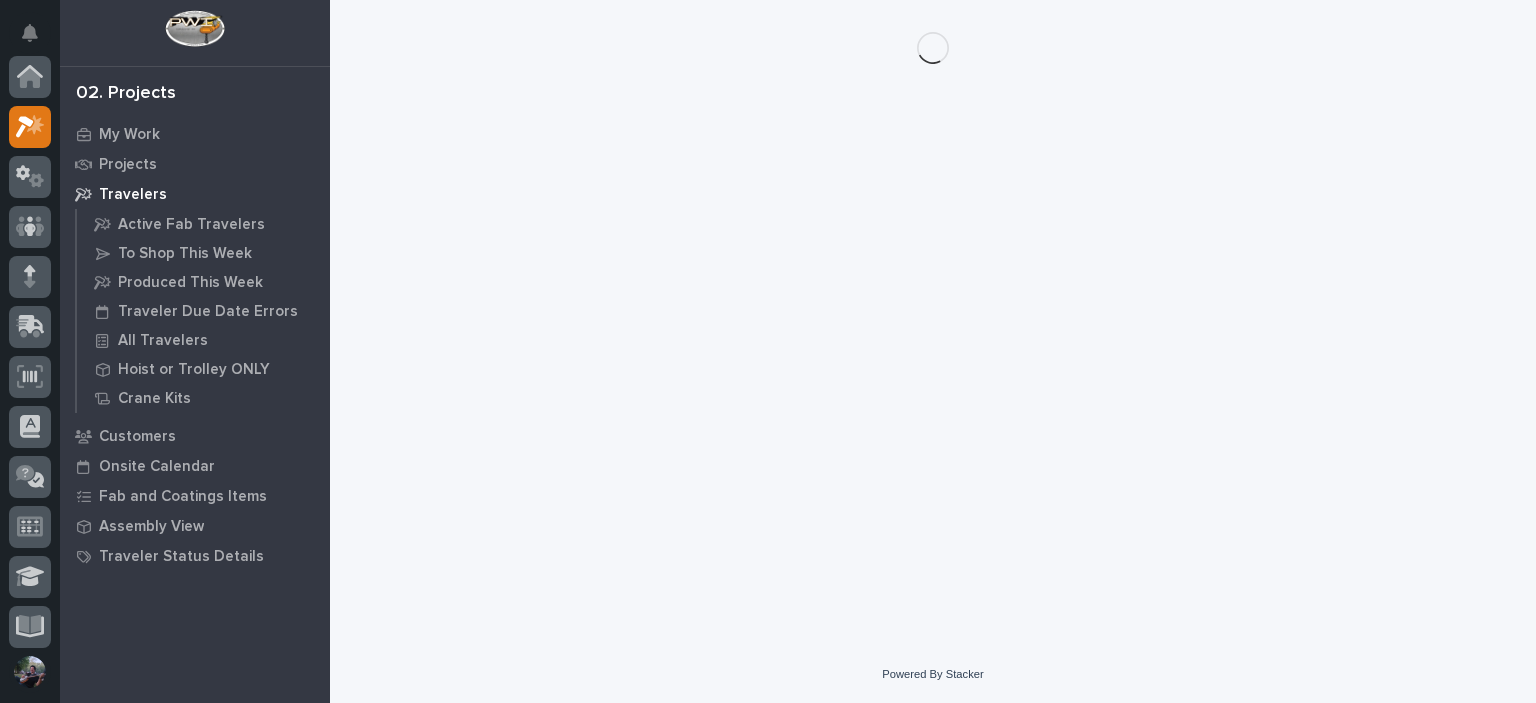 scroll, scrollTop: 0, scrollLeft: 0, axis: both 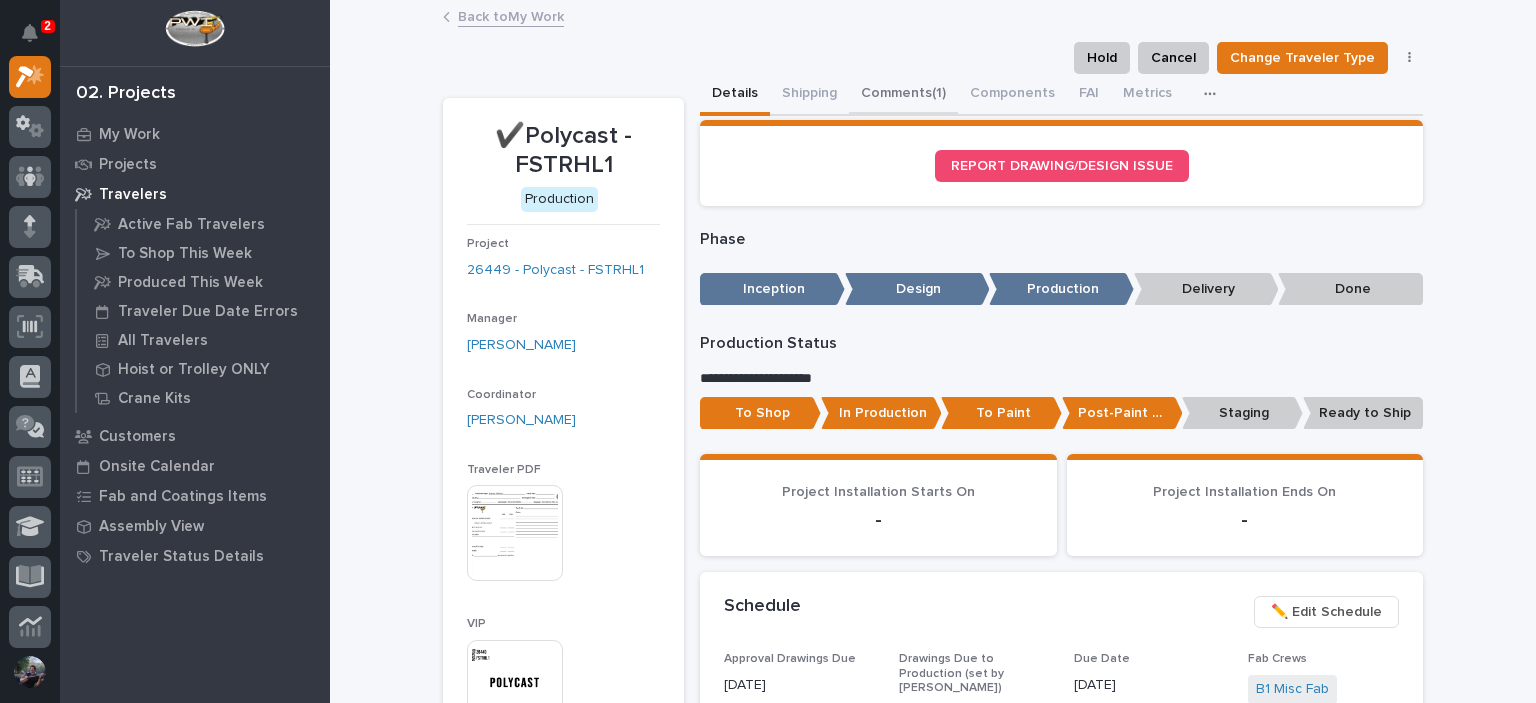 click on "Comments  (1)" at bounding box center (903, 95) 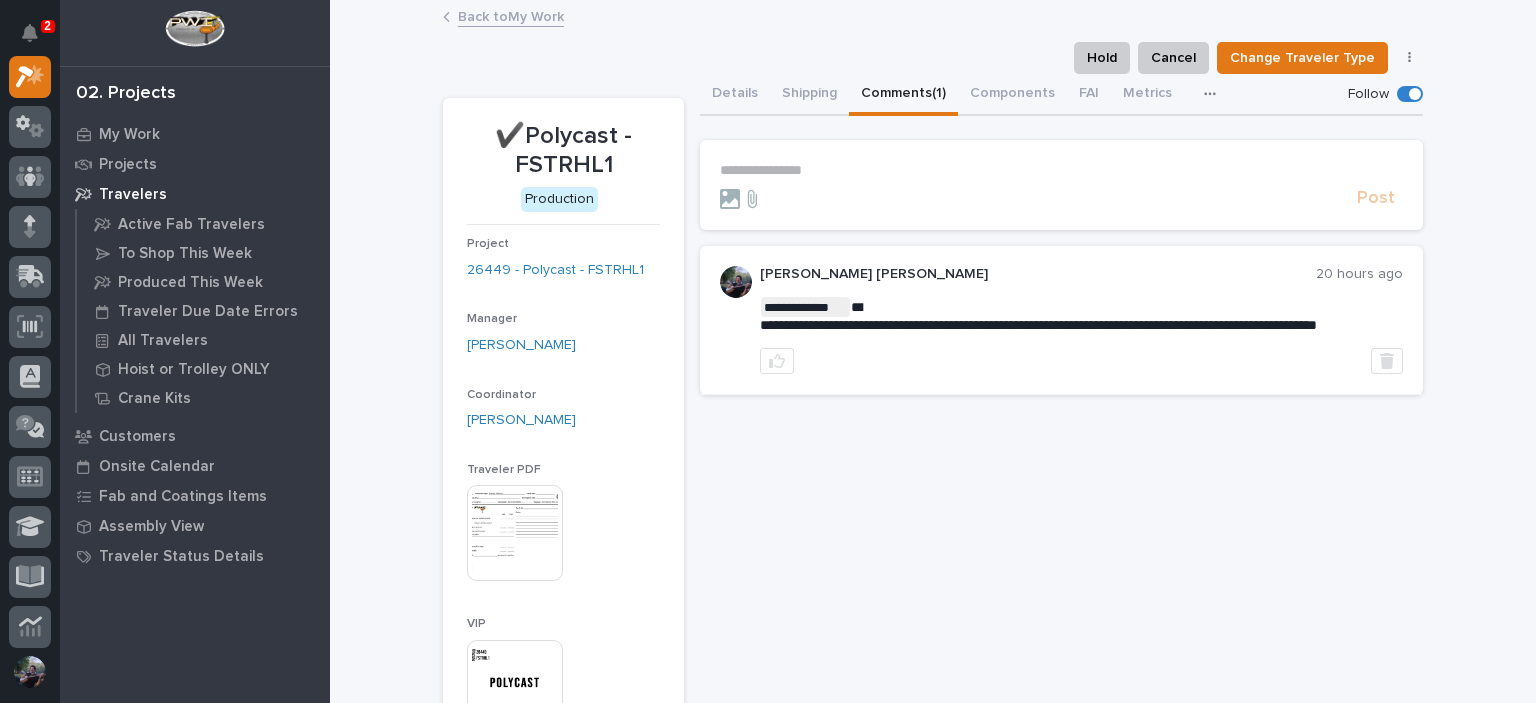 click on "**********" at bounding box center (1061, 170) 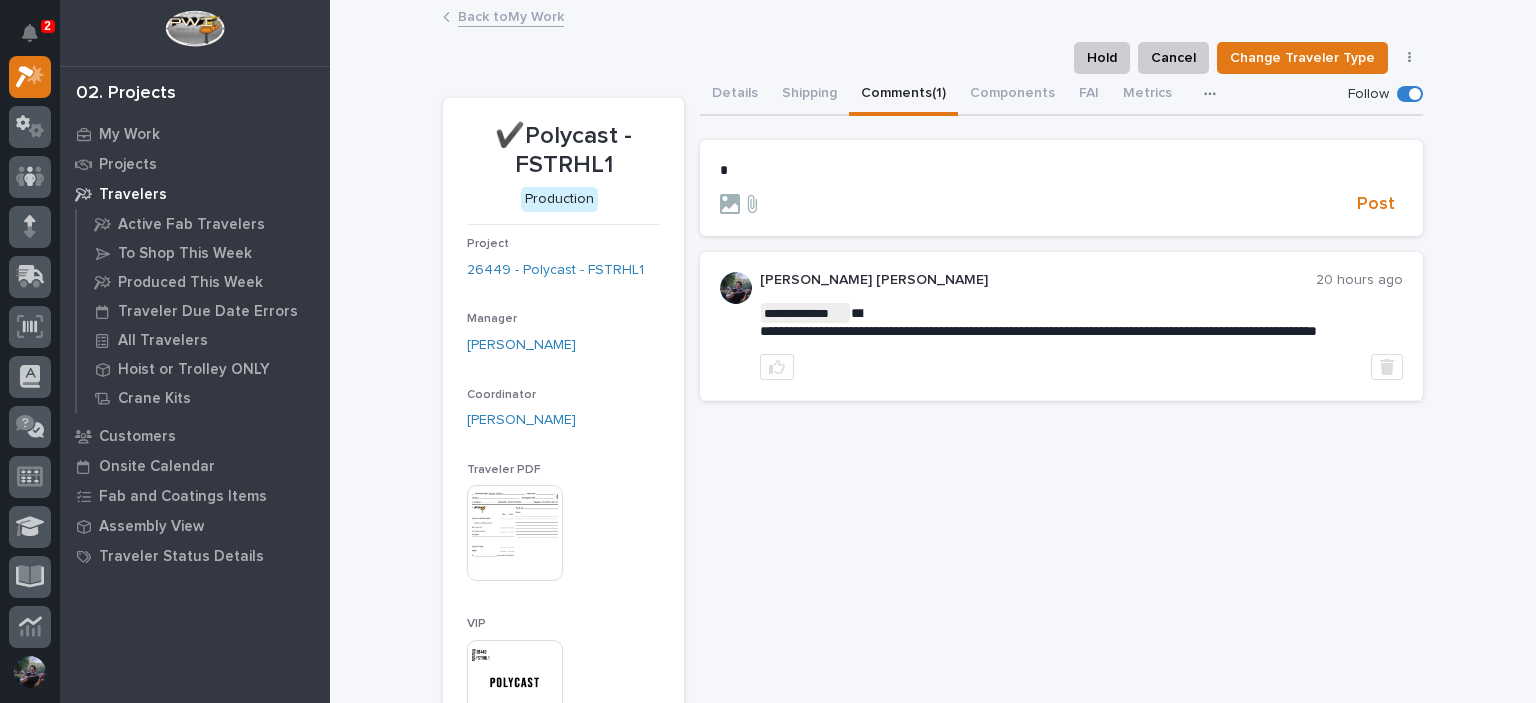 type 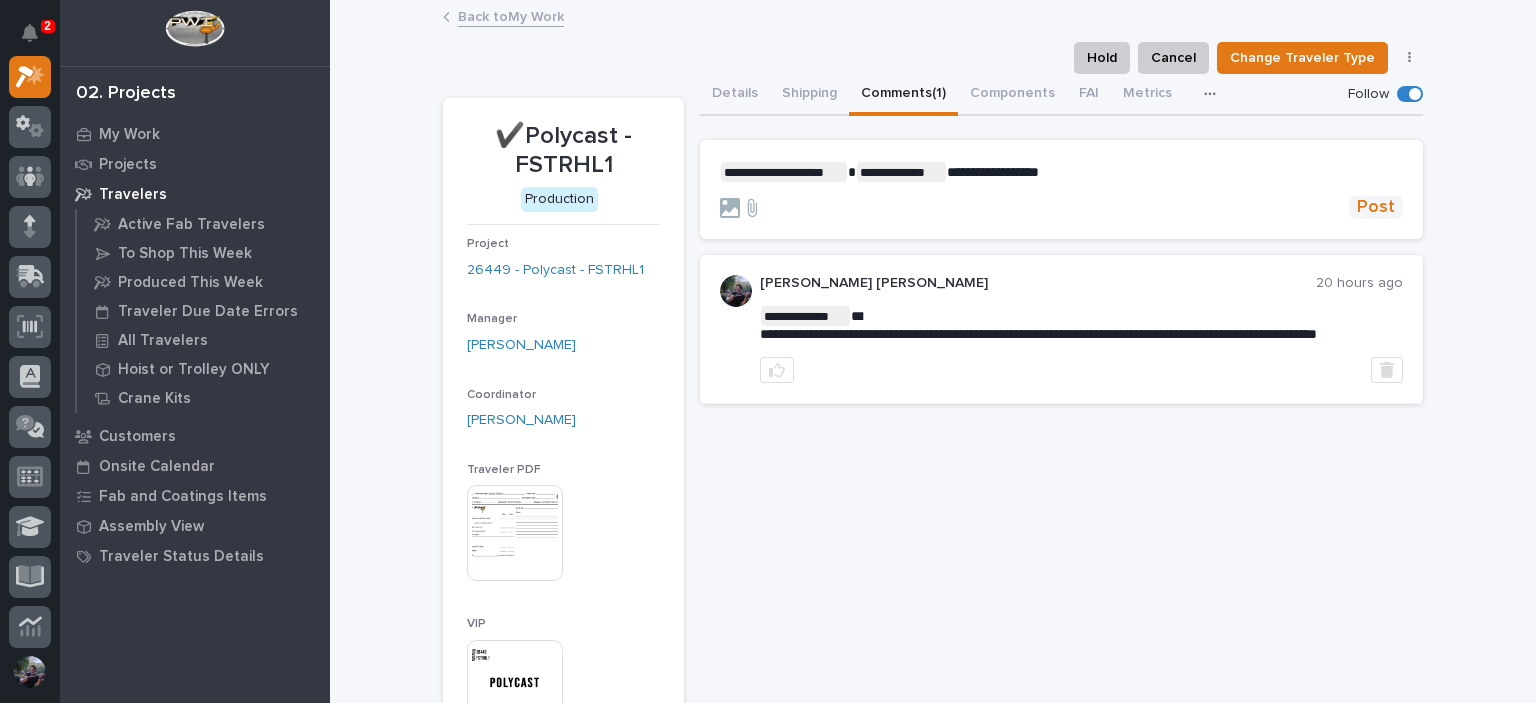 click on "Post" at bounding box center (1376, 207) 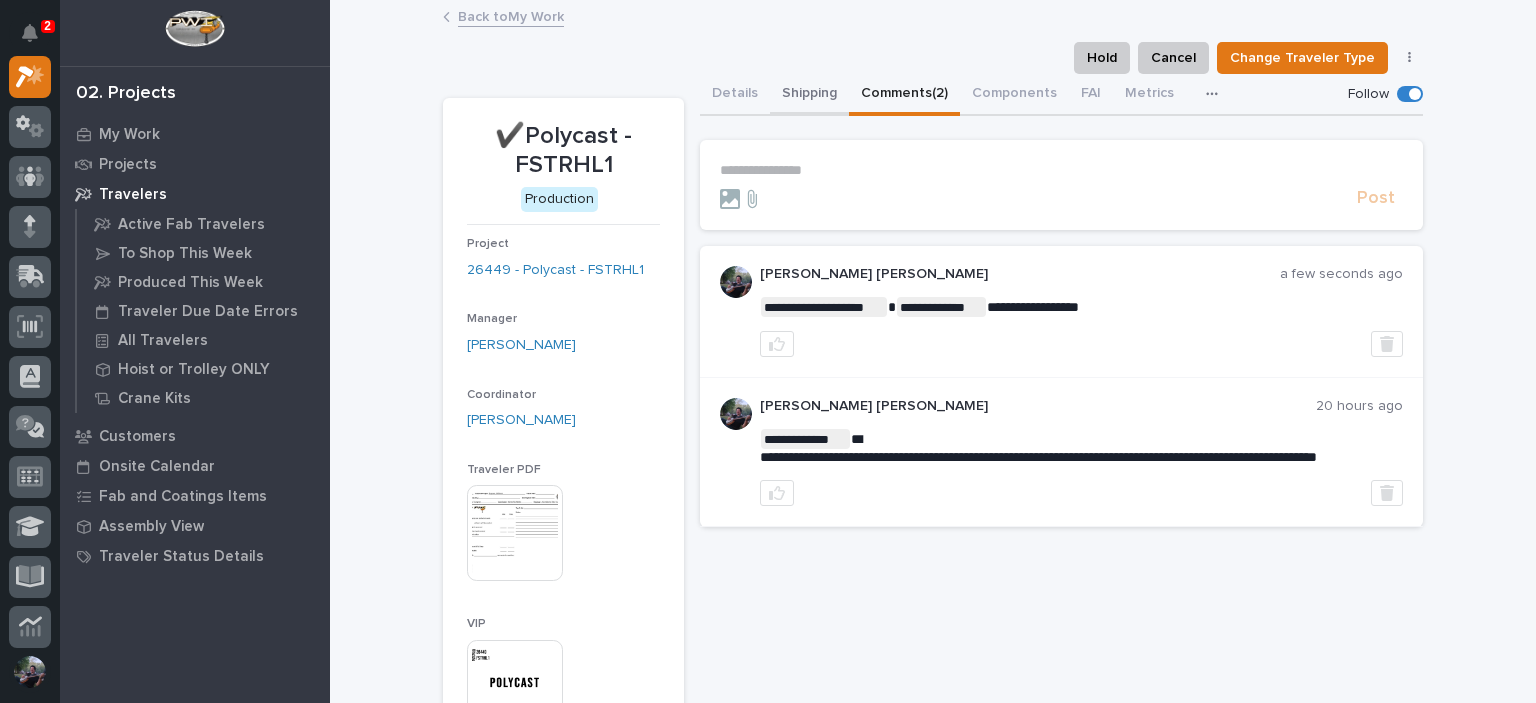 click on "Shipping" at bounding box center [809, 95] 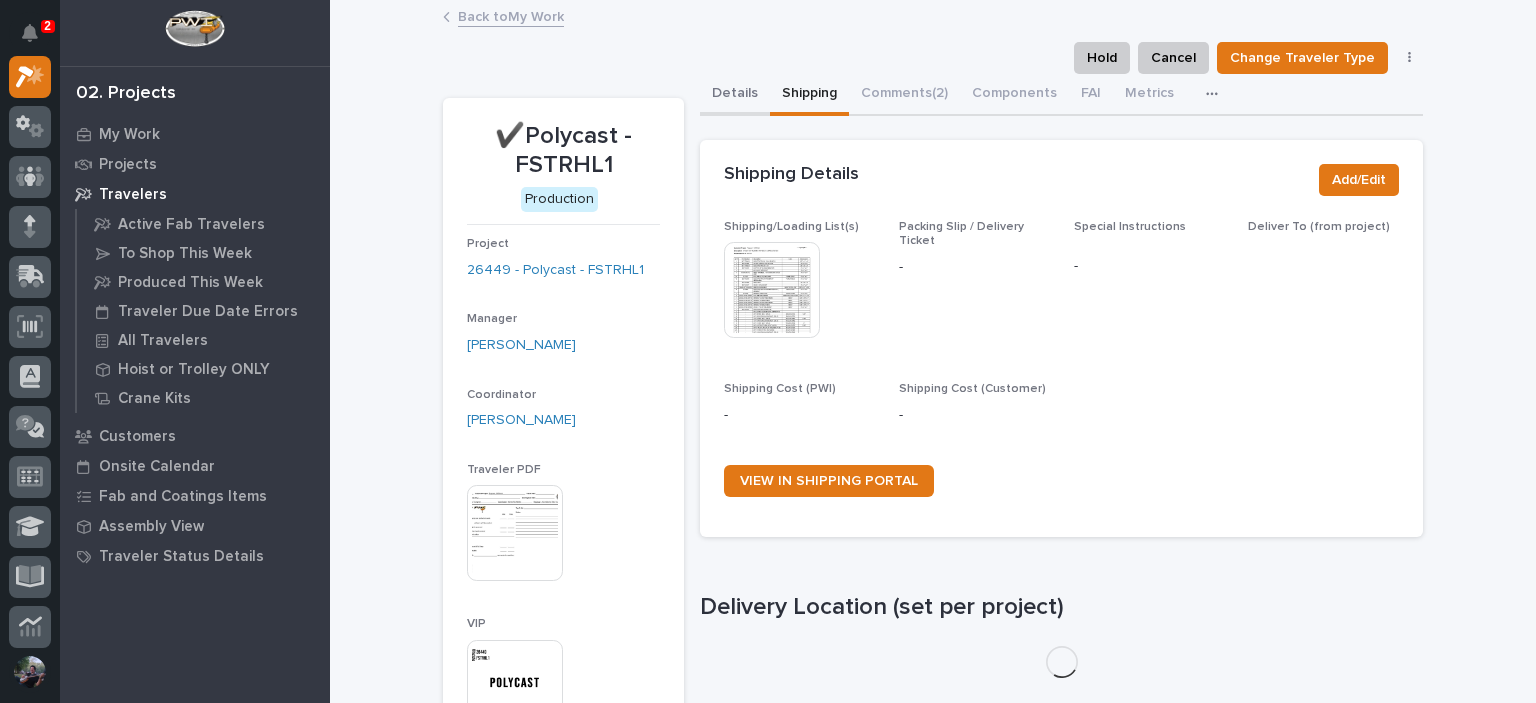 click on "Details" at bounding box center (735, 95) 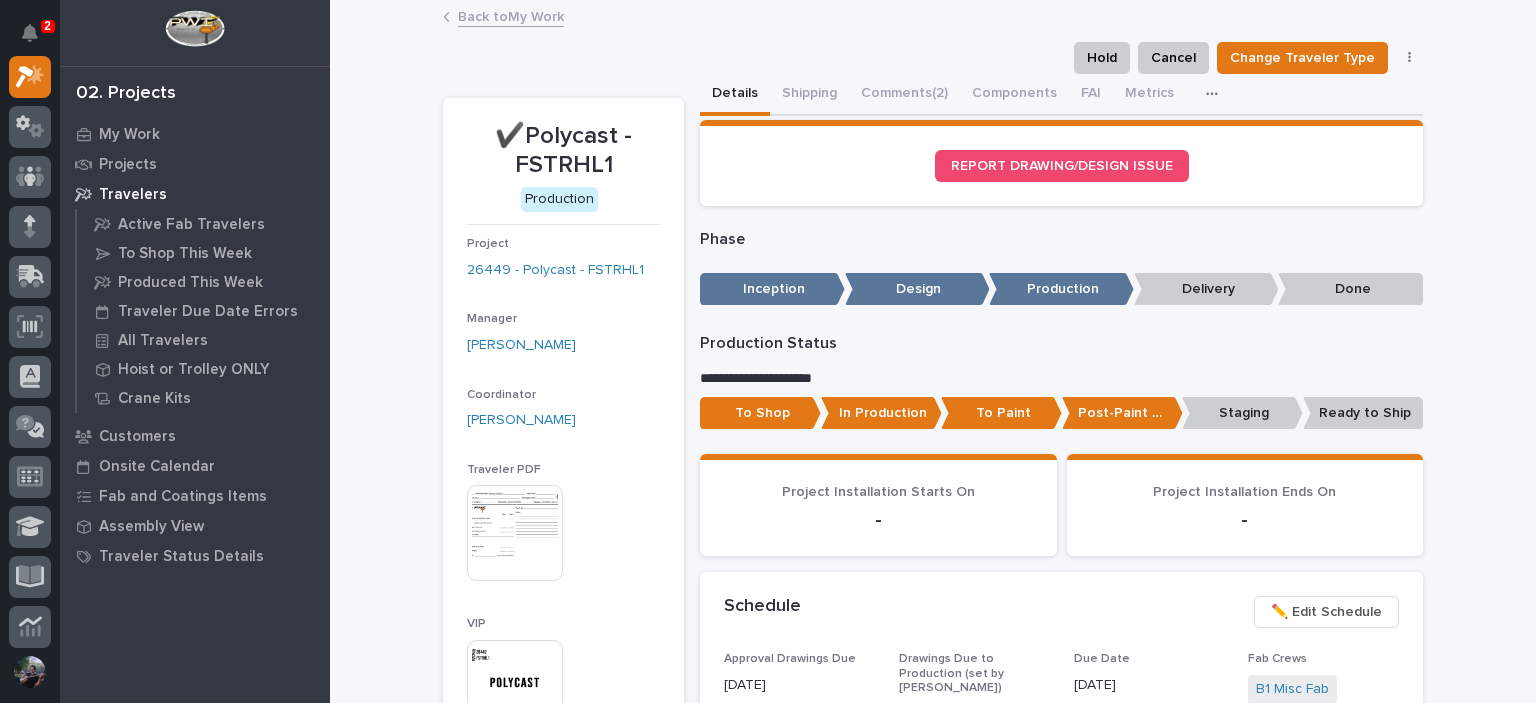 click on "Staging" at bounding box center (1242, 413) 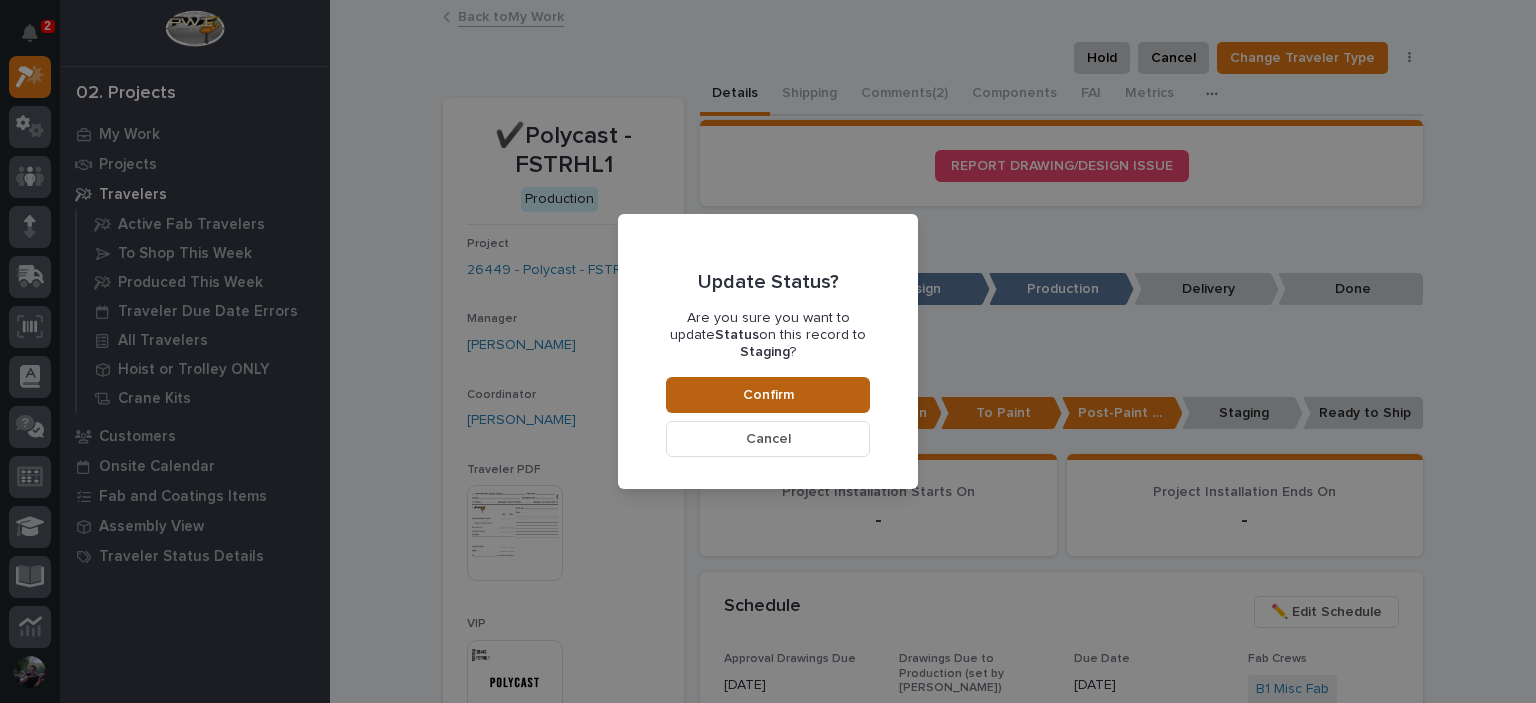 click on "Confirm" at bounding box center (768, 395) 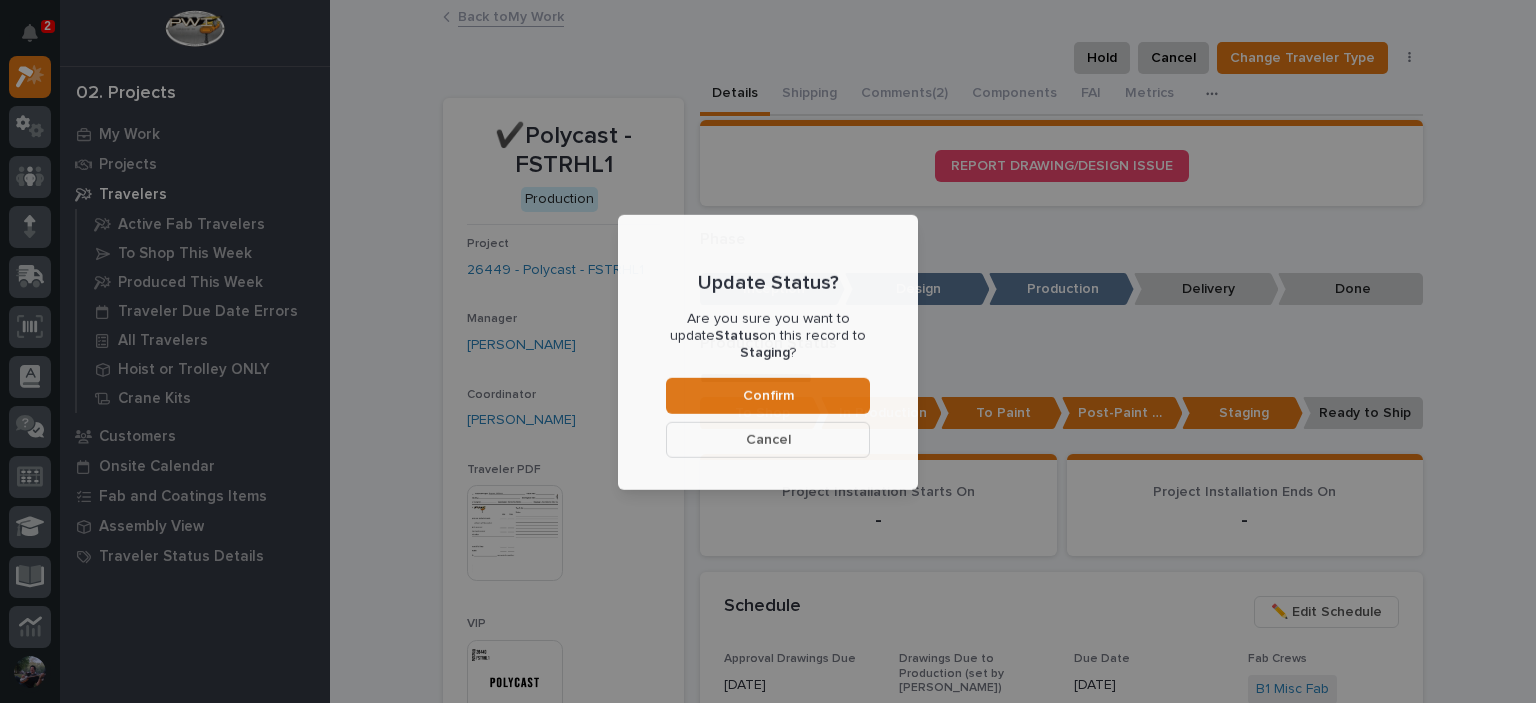 scroll, scrollTop: 119, scrollLeft: 0, axis: vertical 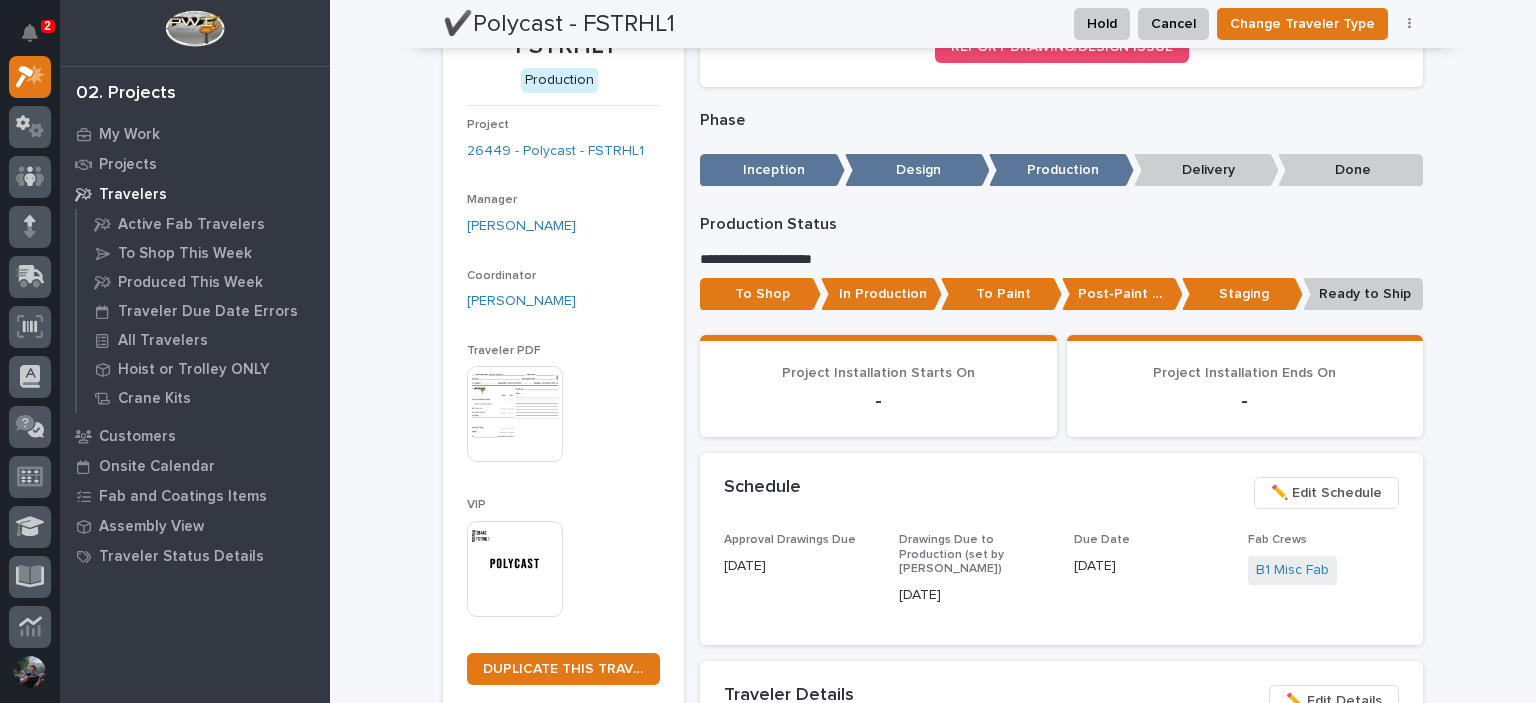 click on "✔️Polycast - FSTRHL1" at bounding box center (559, 24) 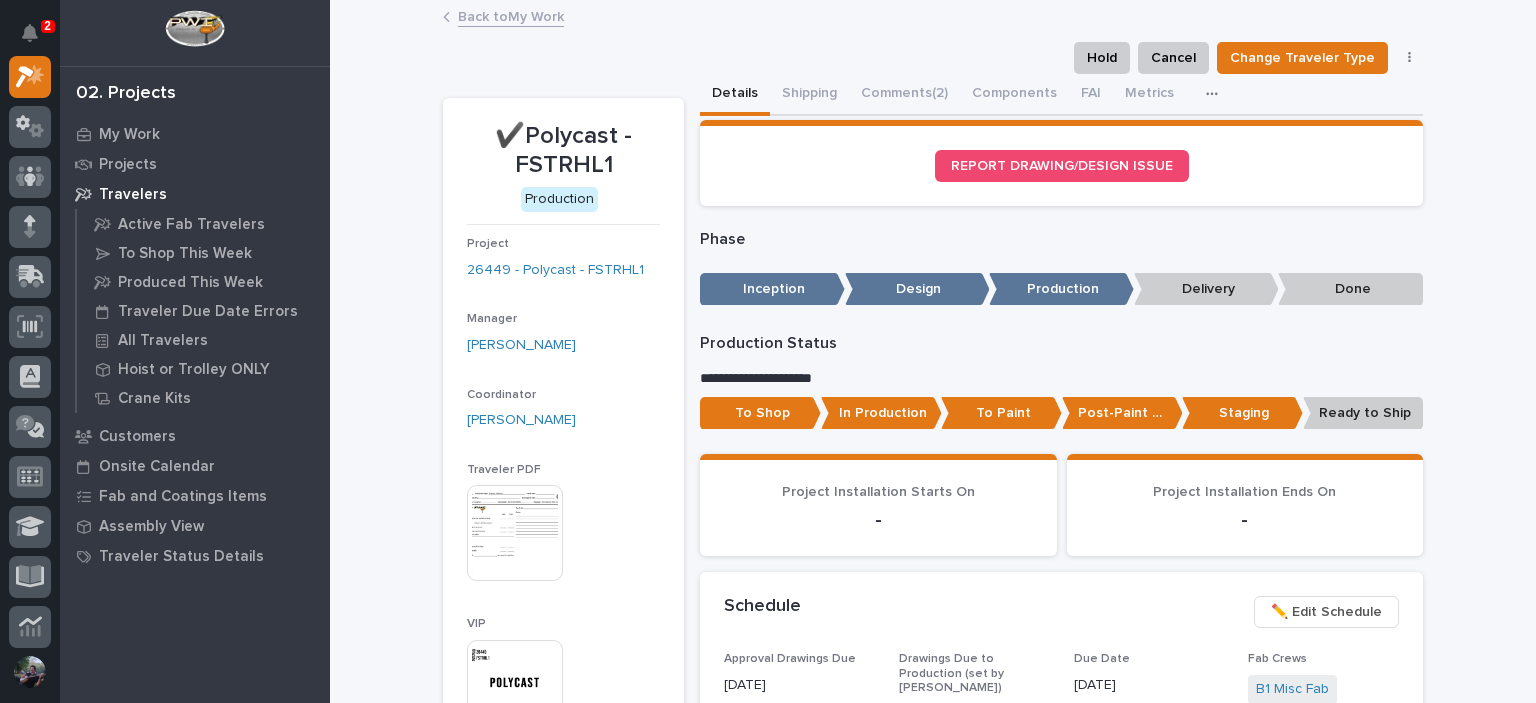 click on "Back to  My Work" at bounding box center (511, 15) 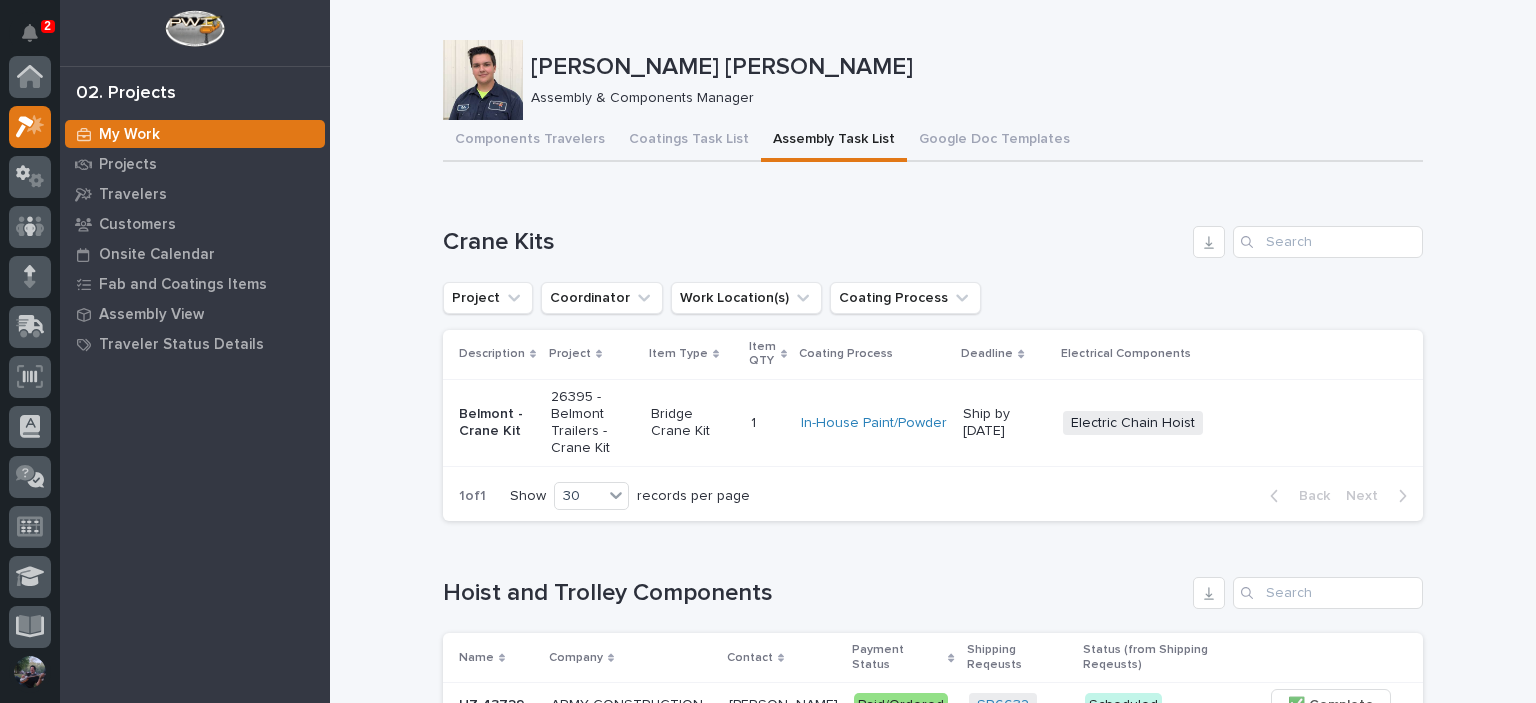 scroll, scrollTop: 50, scrollLeft: 0, axis: vertical 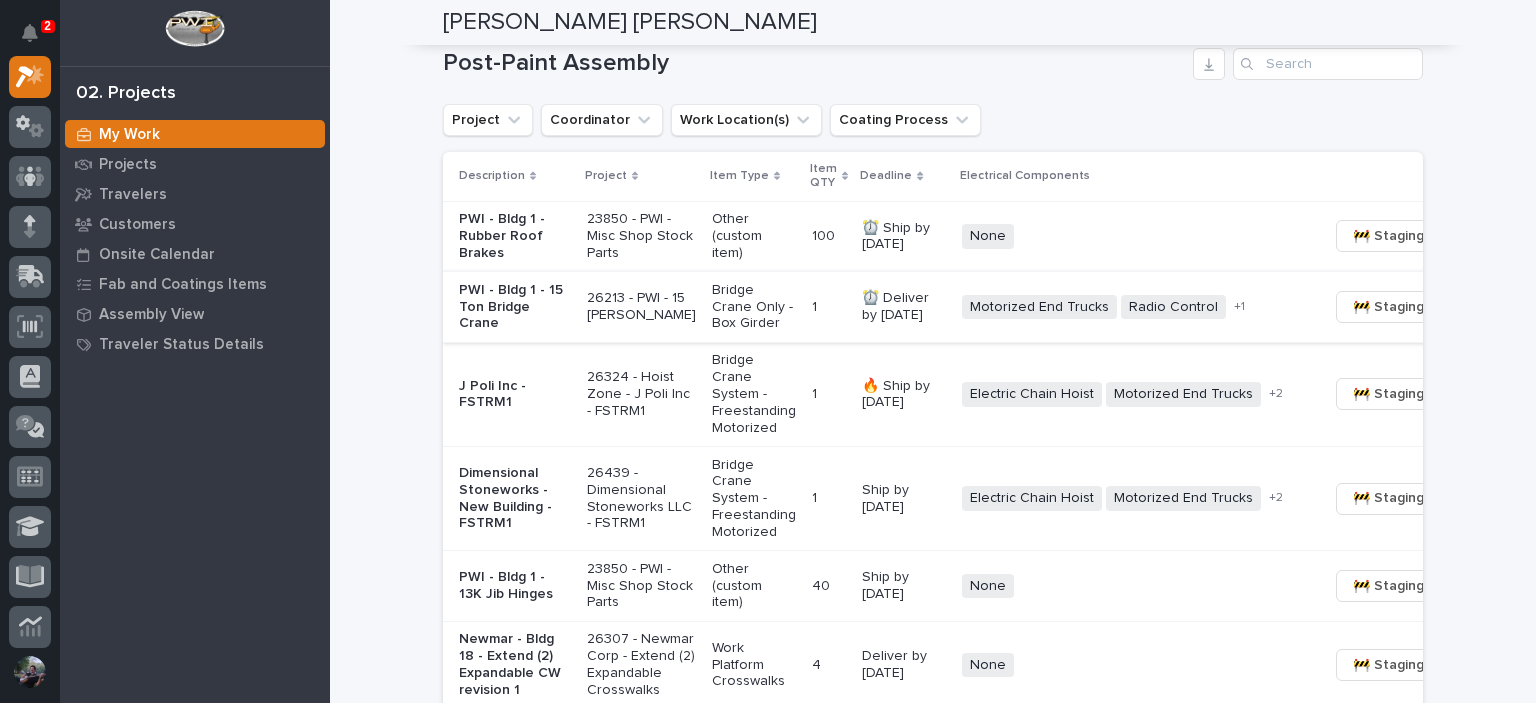 click on "🚧 Staging →" at bounding box center [1394, 307] 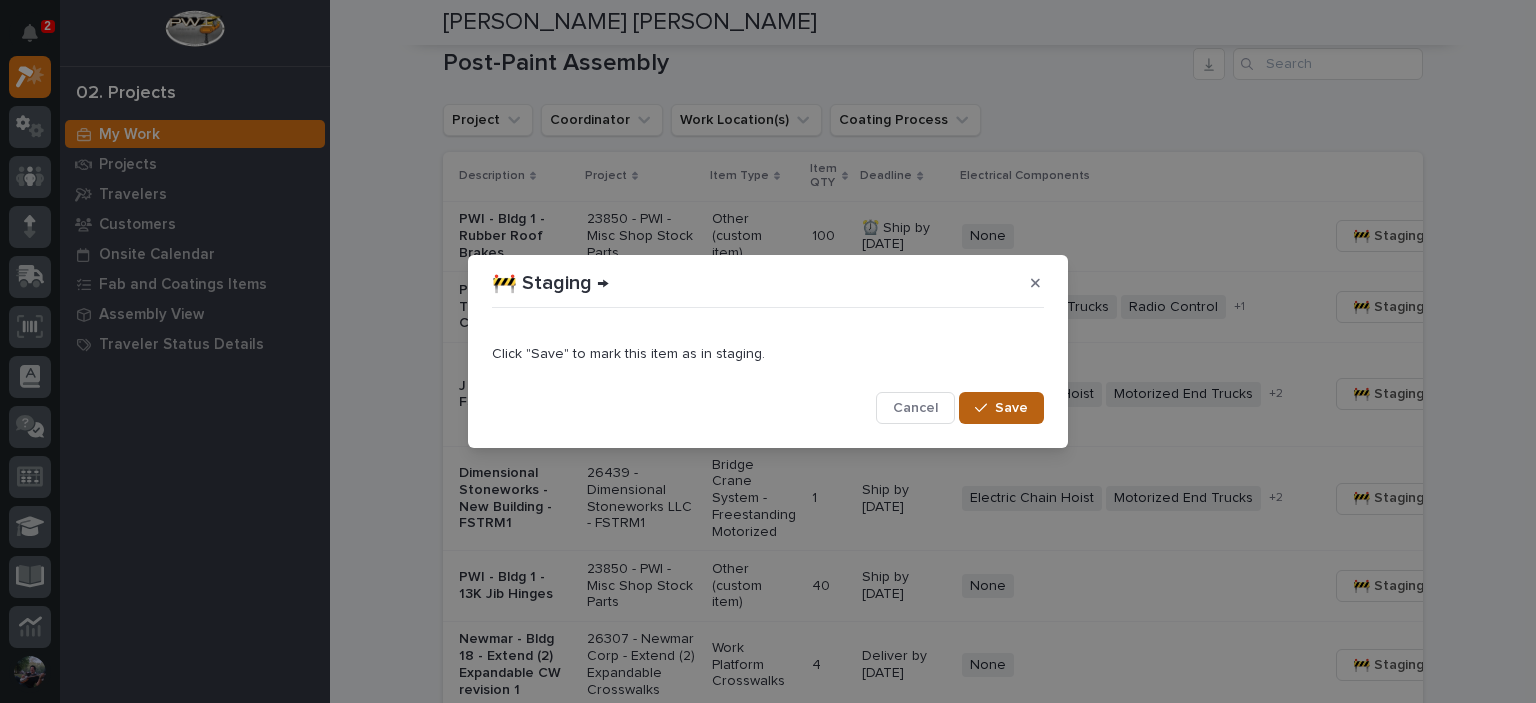 click at bounding box center (985, 408) 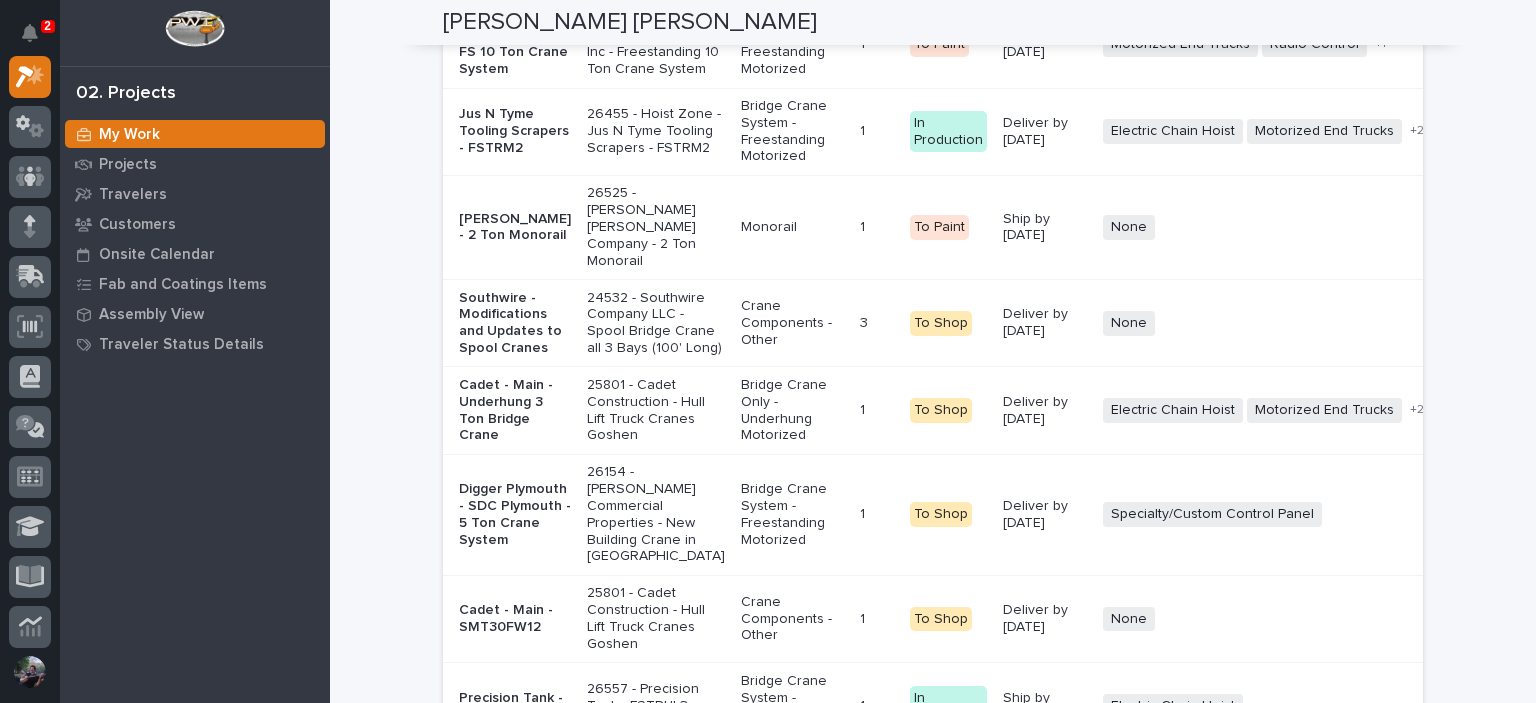 scroll, scrollTop: 4400, scrollLeft: 0, axis: vertical 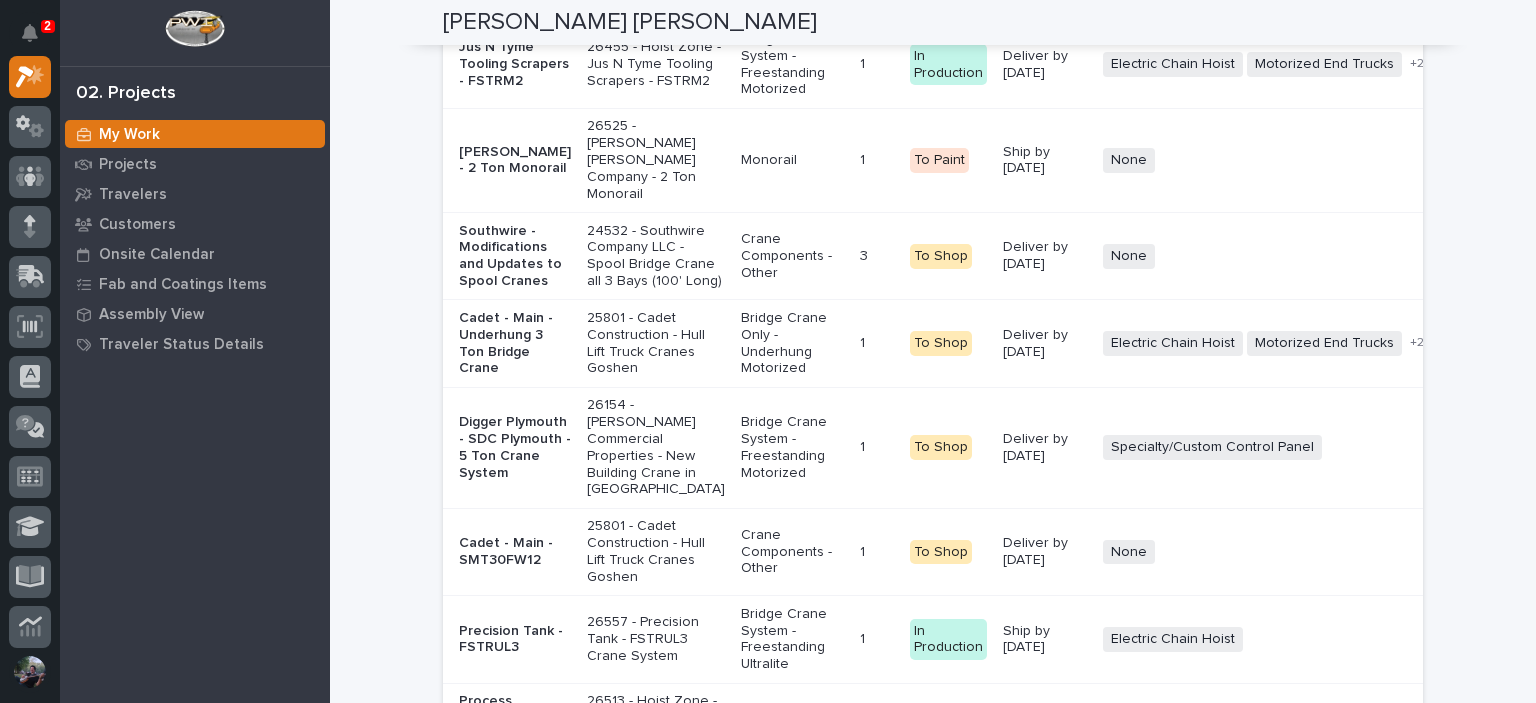 click on "Loading... Saving… Loading... Saving… [PERSON_NAME] [PERSON_NAME] [PERSON_NAME] [PERSON_NAME] Assembly & Components Manager Sorry, there was an error saving your record. Please try again. Please fill out the required fields below. Components Travelers Coatings Task List Assembly Task List Google Doc Templates Can't display tree at index  25 Can't display tree at index  11 Loading... Saving… Loading... Saving… Loading... Saving… Crane Kits Project Coordinator Work Location(s) Coating Process Description Project Item Type Item QTY Coating Process Deadline Electrical Components Hardware Status Belmont - Crane Kit 26395 - Belmont Trailers - Crane Kit Bridge Crane Kit 1 1   In-House Paint/Powder   Ship by [DATE] Electric Chain Hoist Motorized End Trucks Radio Control + 0 Not Pulled 🚧 Staging → 📦 Ready to Ship → 🔩 Hardware 1  of  1 Show 30 records per page Back Next Loading... Saving… Hoist and Trolley Components Name Company Contact Payment Status Shipping Reqeusts Status (from Shipping Reqeusts) HZ 43729" at bounding box center (933, -841) 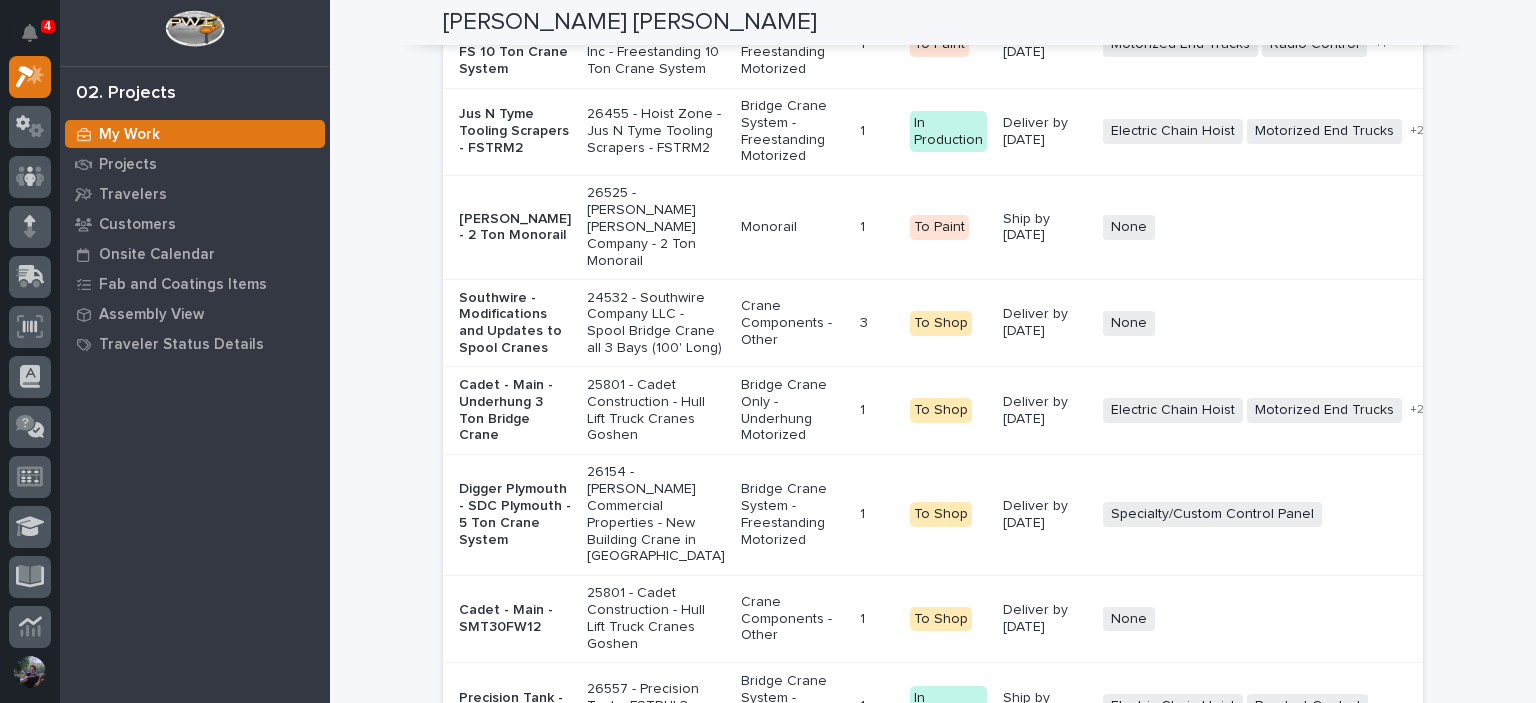 scroll, scrollTop: 3933, scrollLeft: 0, axis: vertical 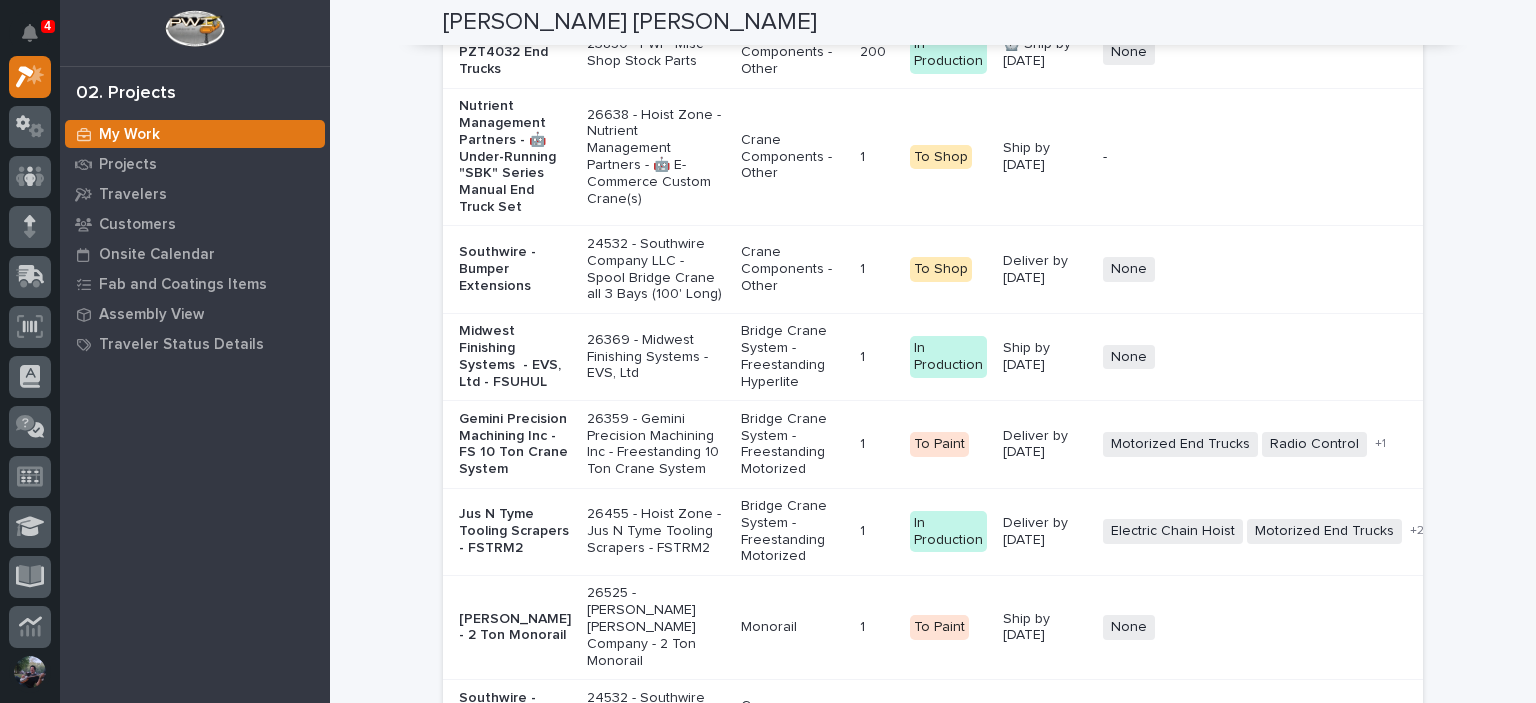 click on "Loading... Saving… Loading... Saving… [PERSON_NAME] [PERSON_NAME] [PERSON_NAME] [PERSON_NAME] Assembly & Components Manager Sorry, there was an error saving your record. Please try again. Please fill out the required fields below. Components Travelers Coatings Task List Assembly Task List Google Doc Templates Can't display tree at index  25 Can't display tree at index  11 Loading... Saving… Loading... Saving… Loading... Saving… Crane Kits Project Coordinator Work Location(s) Coating Process Description Project Item Type Item QTY Coating Process Deadline Electrical Components Hardware Status Belmont - Crane Kit 26395 - Belmont Trailers - Crane Kit Bridge Crane Kit 1 1   In-House Paint/Powder   Ship by [DATE] Electric Chain Hoist Motorized End Trucks Radio Control + 1 Not Pulled 🚧 Staging → 📦 Ready to Ship → 🔩 Hardware 1  of  1 Show 30 records per page Back Next Loading... Saving… Hoist and Trolley Components Name Company Contact Payment Status Shipping Reqeusts Status (from Shipping Reqeusts) HZ 43729" at bounding box center [933, -374] 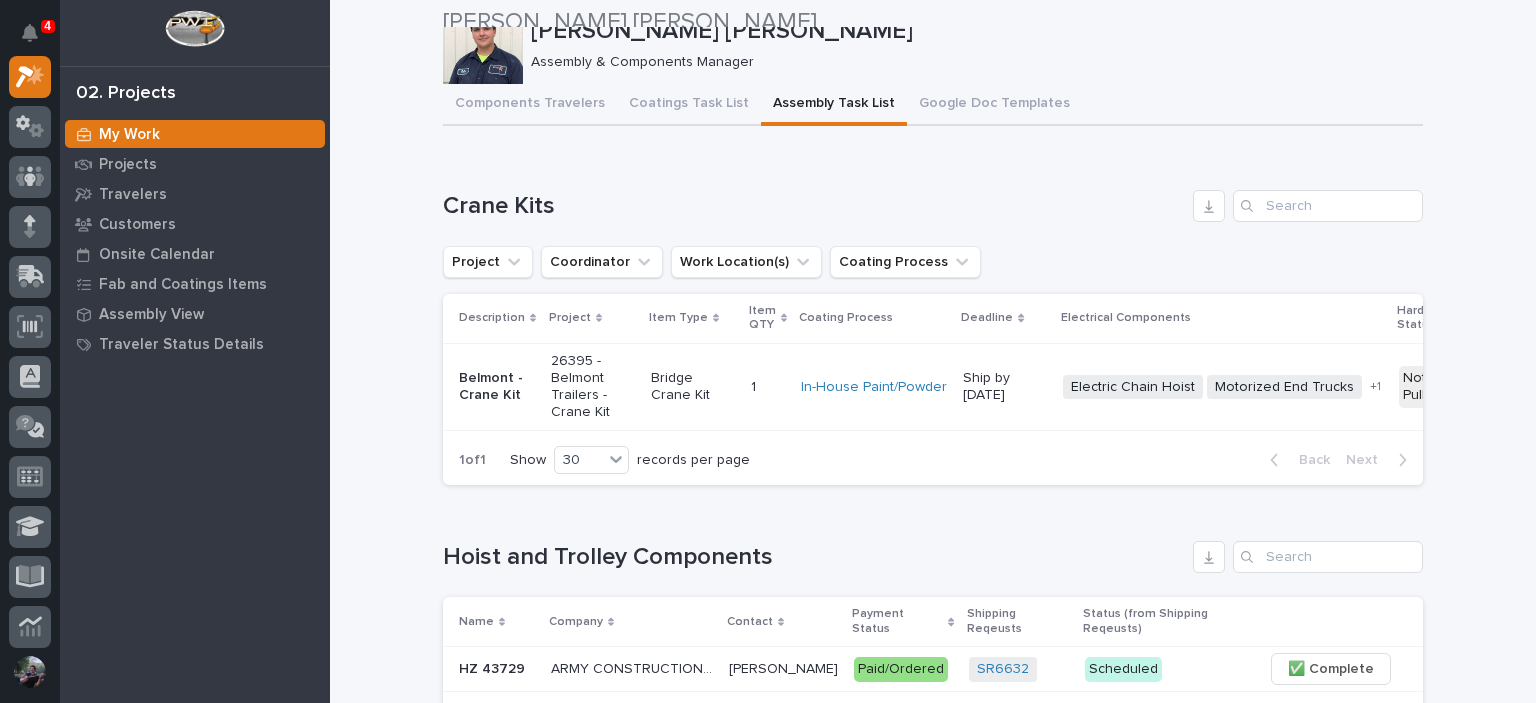 scroll, scrollTop: 0, scrollLeft: 0, axis: both 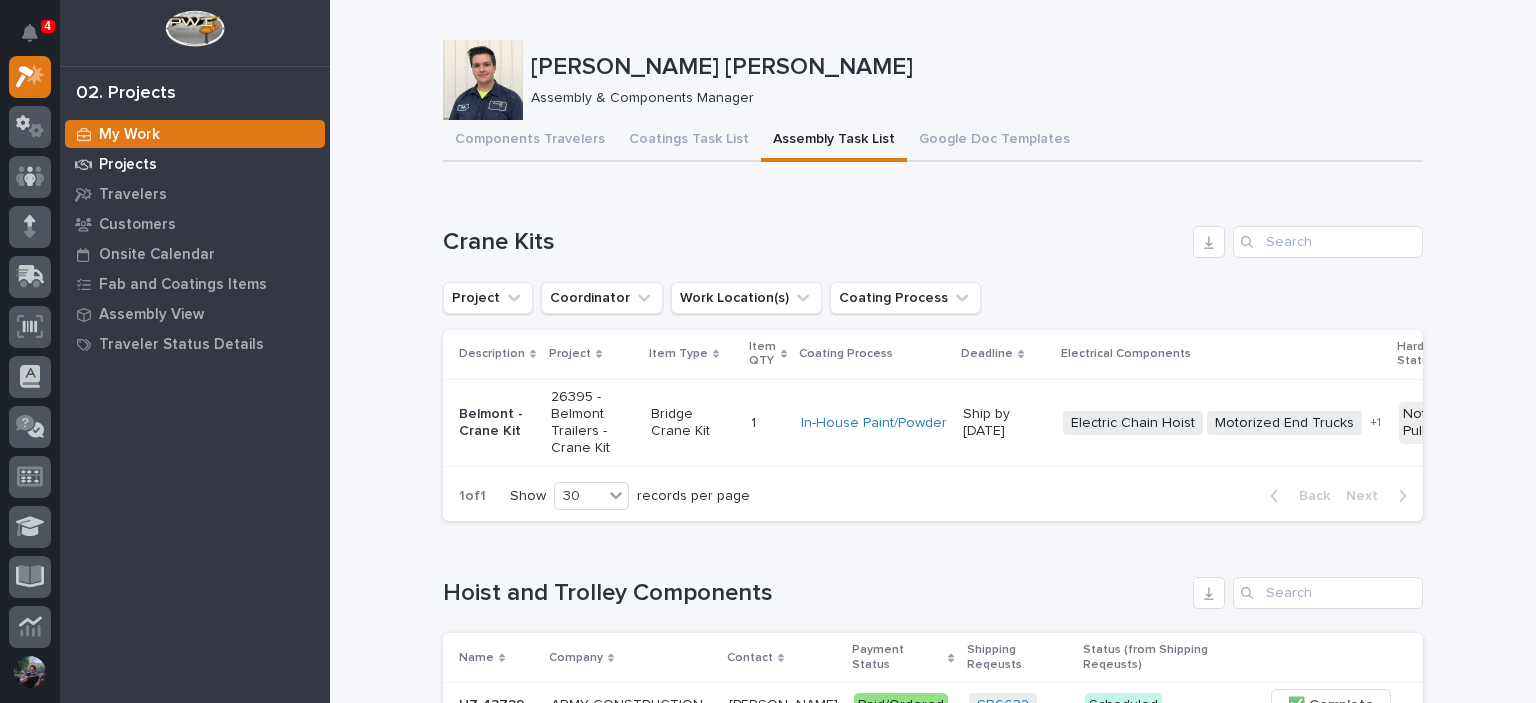 click on "Projects" at bounding box center (128, 165) 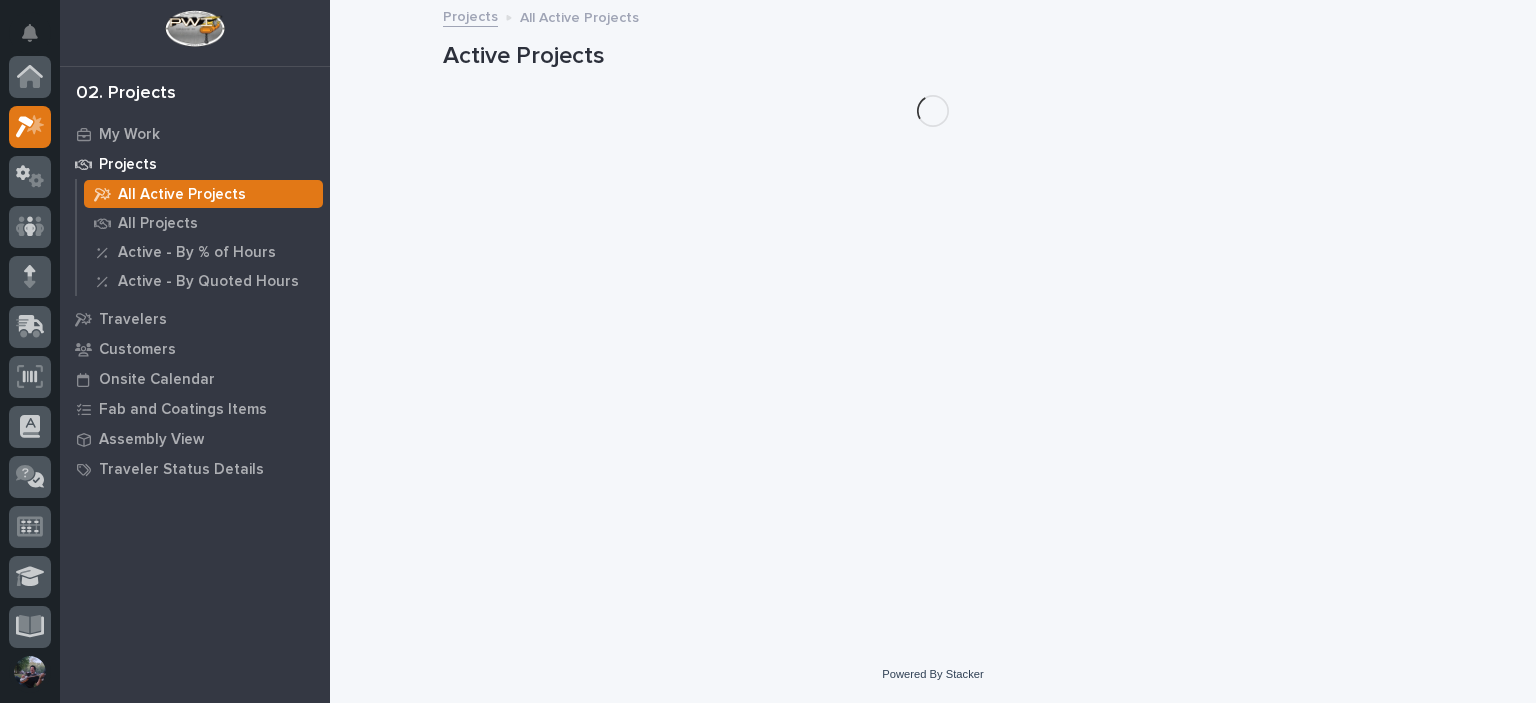 scroll, scrollTop: 50, scrollLeft: 0, axis: vertical 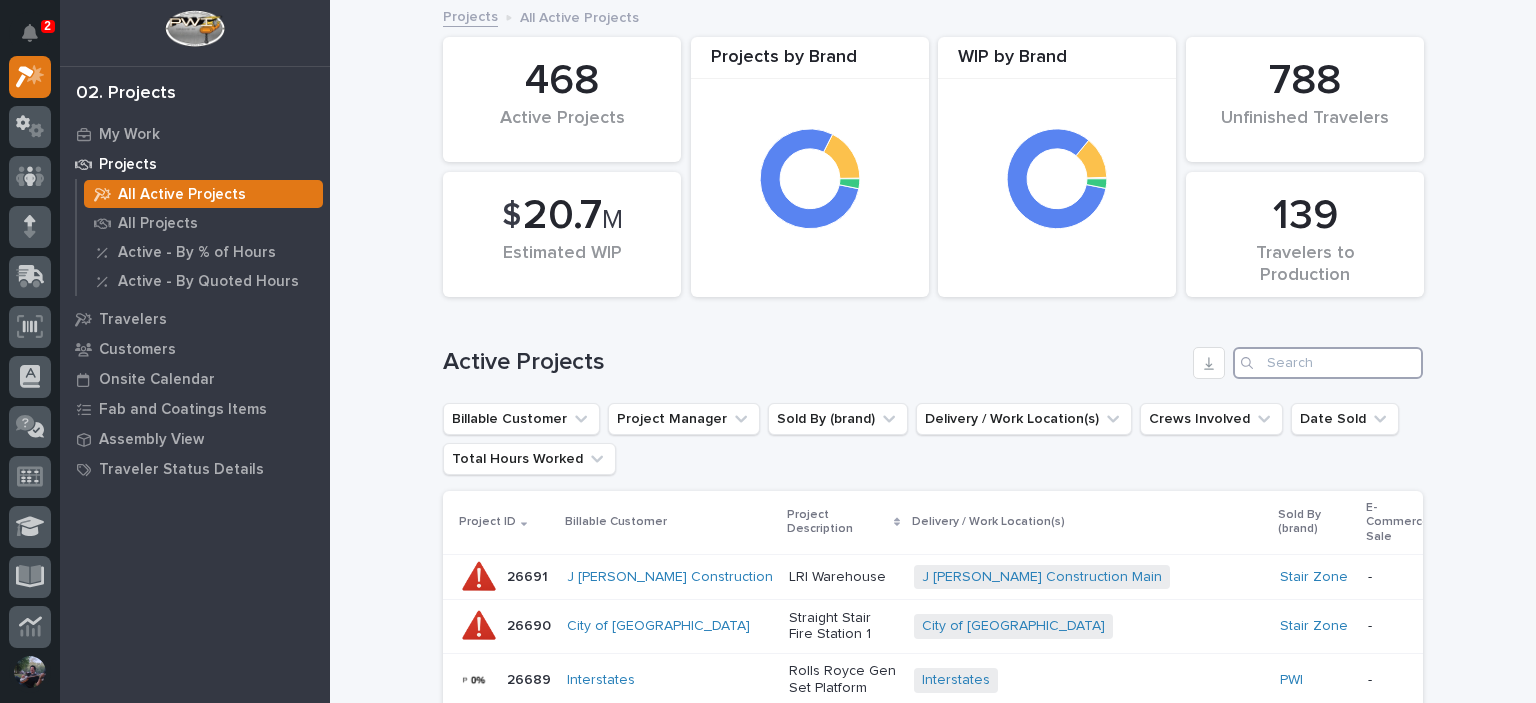 click at bounding box center [1328, 363] 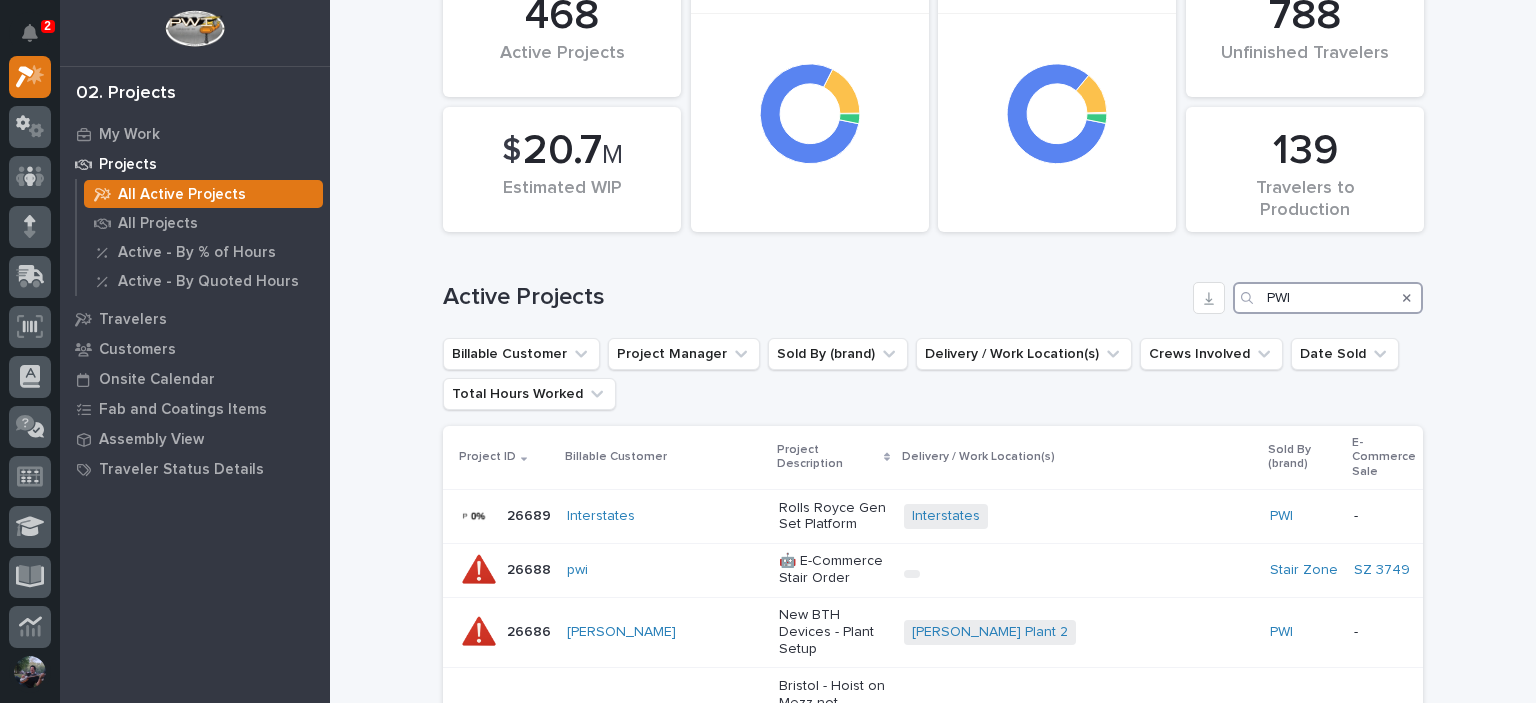 scroll, scrollTop: 0, scrollLeft: 0, axis: both 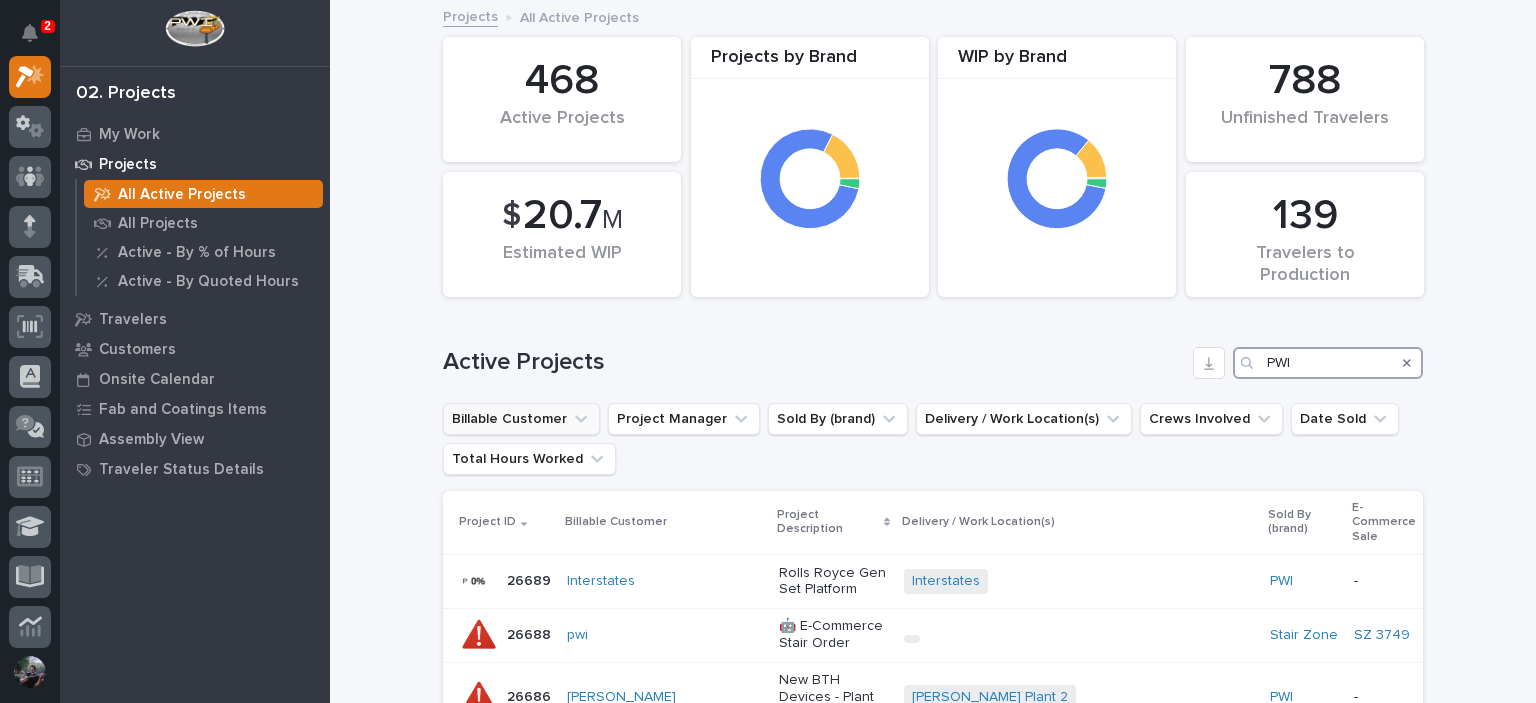 type on "PWI" 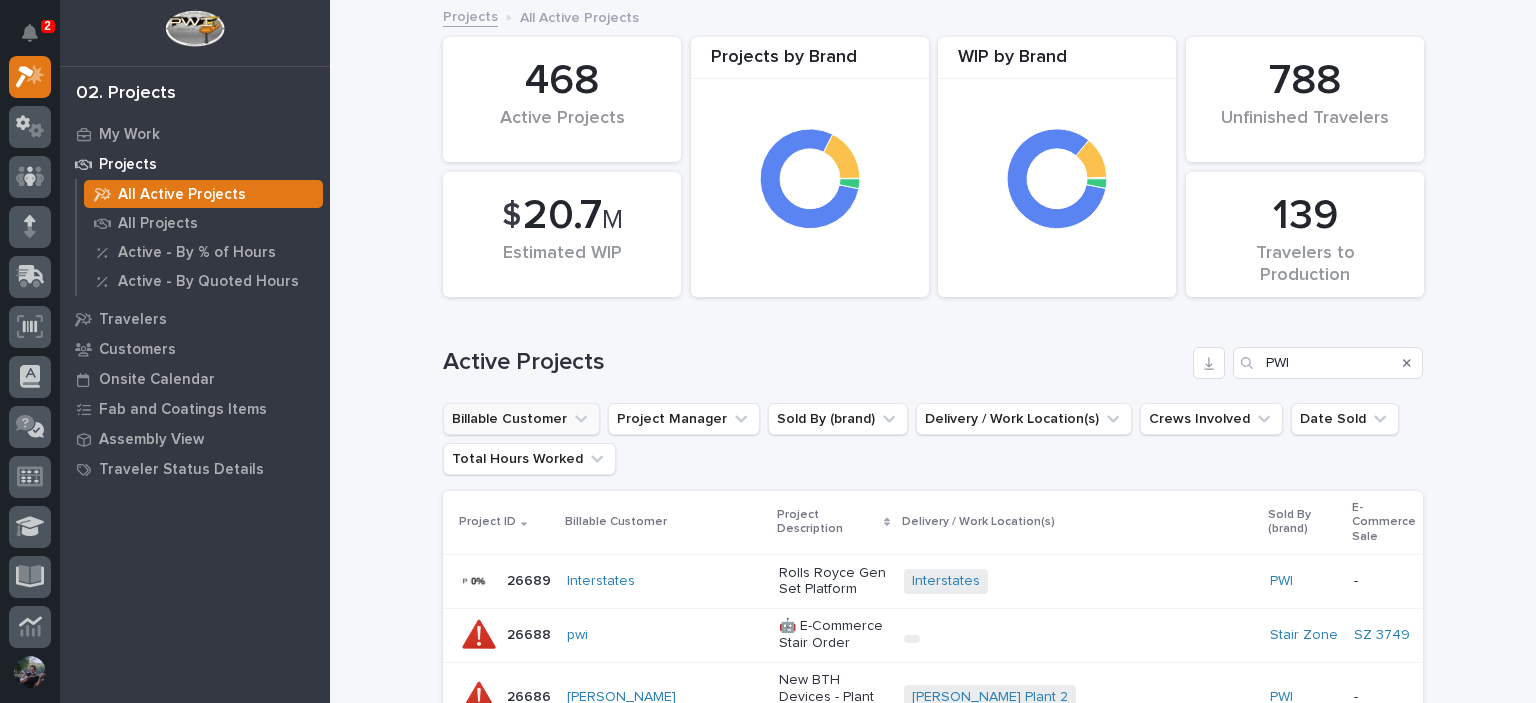 click on "Billable Customer" at bounding box center [521, 419] 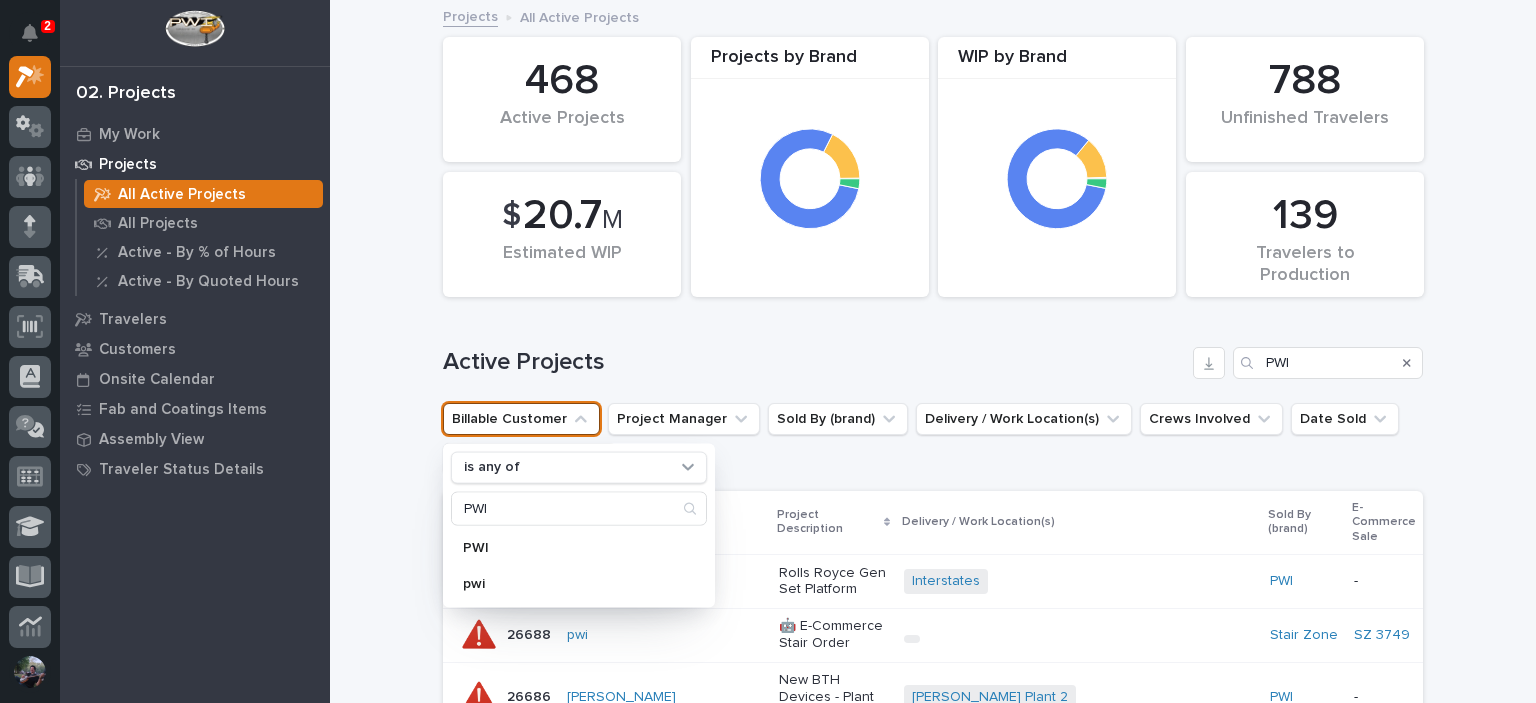 type on "PWI" 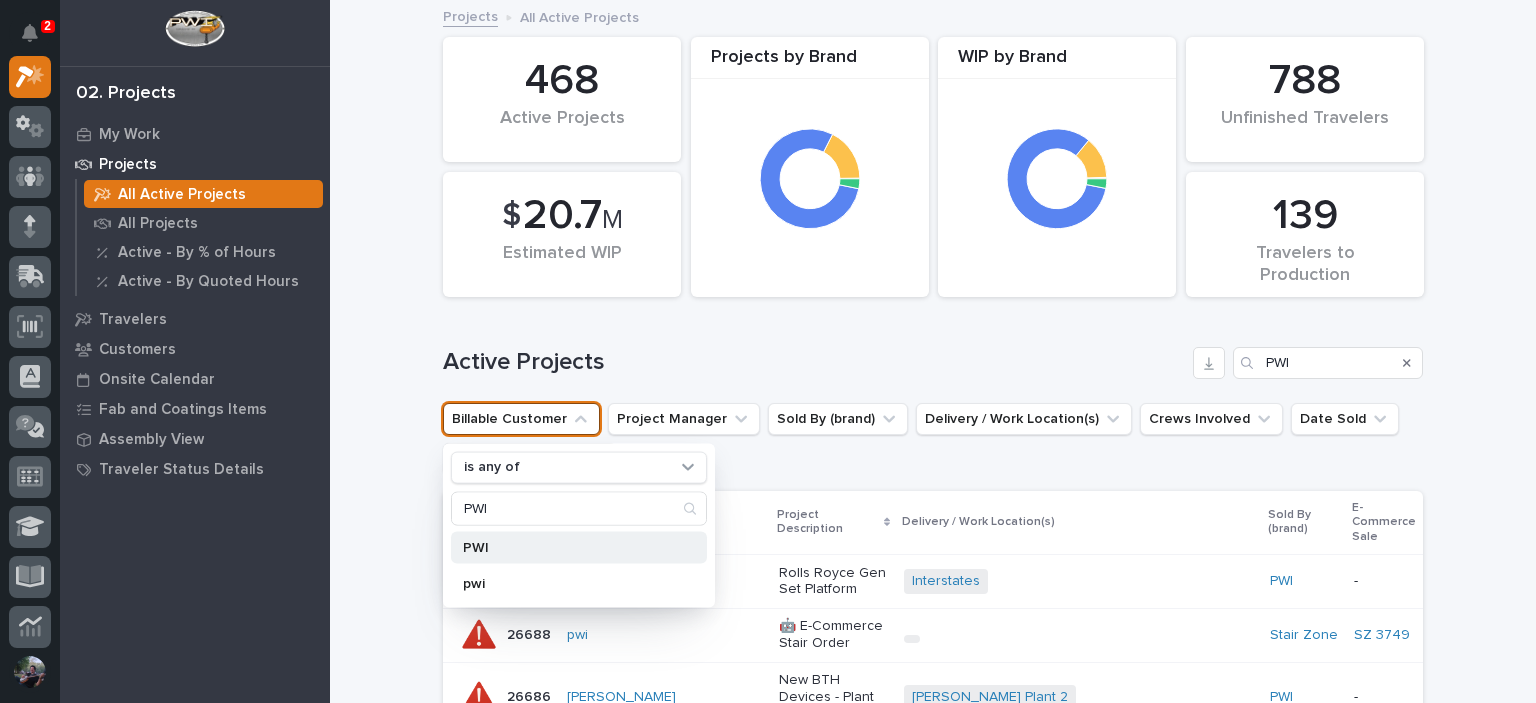 click on "PWI" at bounding box center [579, 547] 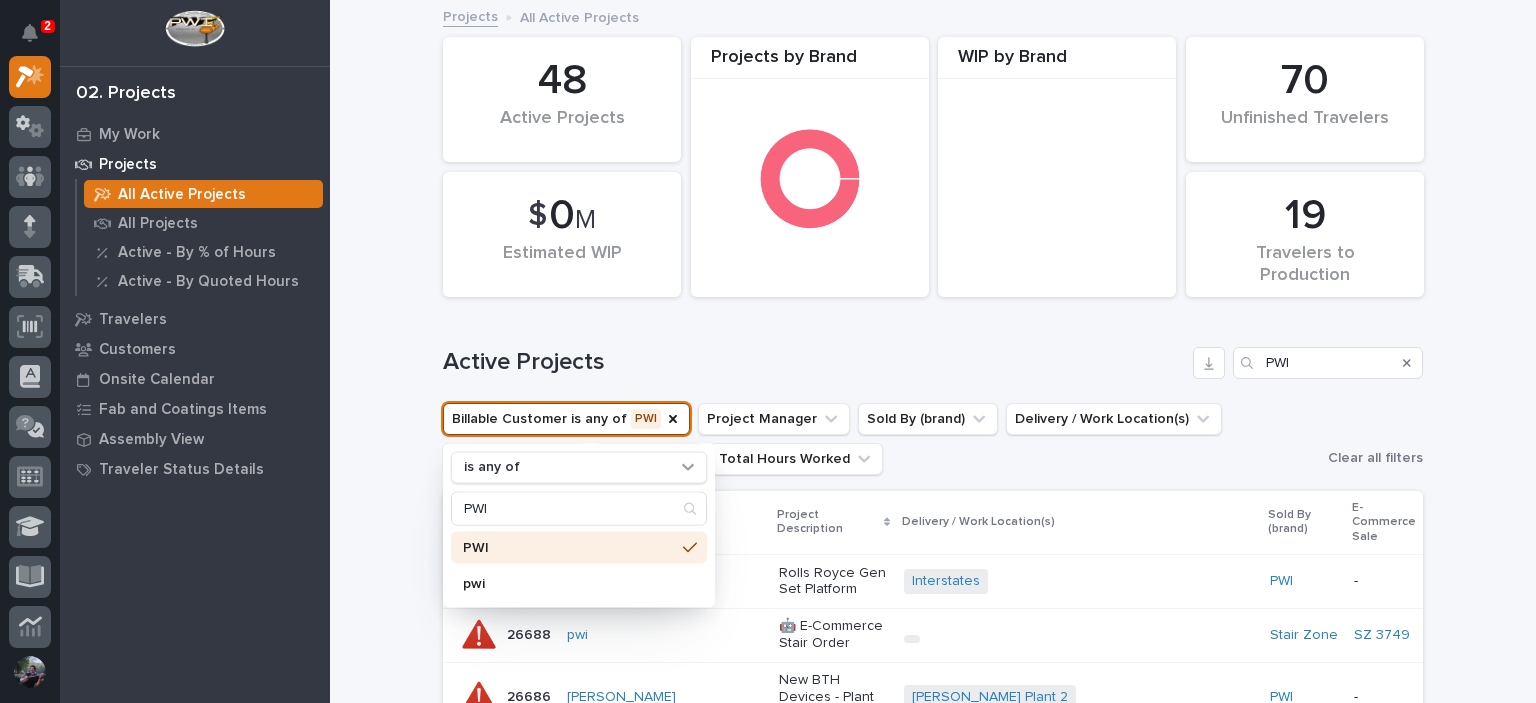 click on "Loading... Saving… Loading... Saving… 19 Travelers to Production 48 Active Projects Projects by Brand 70 Unfinished Travelers WIP by Brand $ 0 M Estimated WIP Active Projects PWI Billable Customer is any of PWI is any of PWI PWI pwi Project Manager Sold By (brand) Delivery / Work Location(s) Crews Involved Date Sold Total Hours Worked Clear all filters Project ID Billable Customer Project Description Delivery / Work Location(s) Sold By (brand) E-Commerce Sale Date Sold Sale Amount Next Ship Deadline Project Manager % of Hours Complete 26689 26689   Interstates   Rolls Royce Gen Set Platform Interstates    + 0 PWI   - [DATE] $ 38,390.00 $ 38,390.00   - [PERSON_NAME]   0% 0%   26688 26688   pwi   🤖 E-Commerce Stair Order     + 0 Stair Zone   SZ 3749   [DATE] $ 1,562.00 $ 1,562.00   - [PERSON_NAME]   ? ?   26686 26686   [PERSON_NAME]   New BTH Devices - Plant Setup [PERSON_NAME] Plant 2   + 0 PWI   - [DATE] $ 91,912.26 $ 91,912.26   - [PERSON_NAME]   0% 0%   26685 26685       +" at bounding box center [933, 1552] 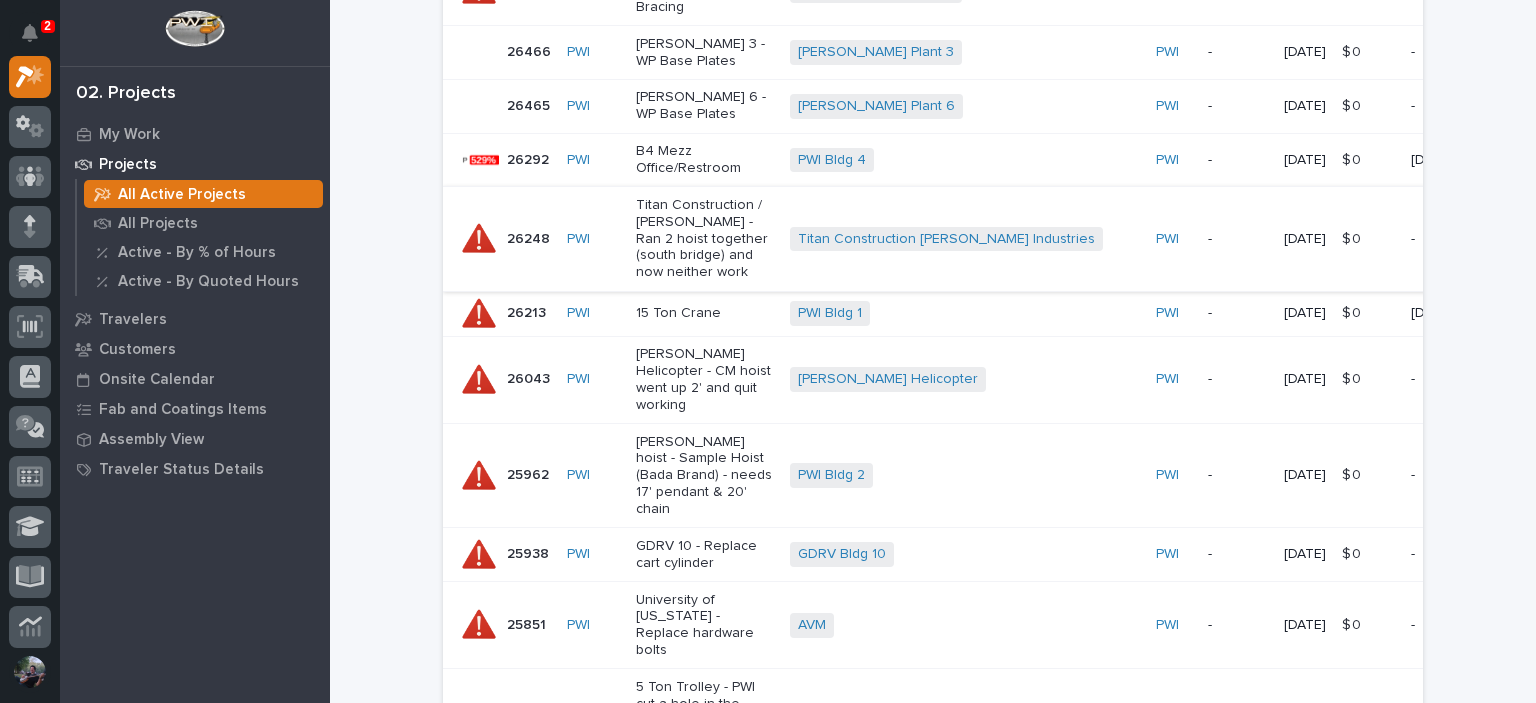 scroll, scrollTop: 733, scrollLeft: 0, axis: vertical 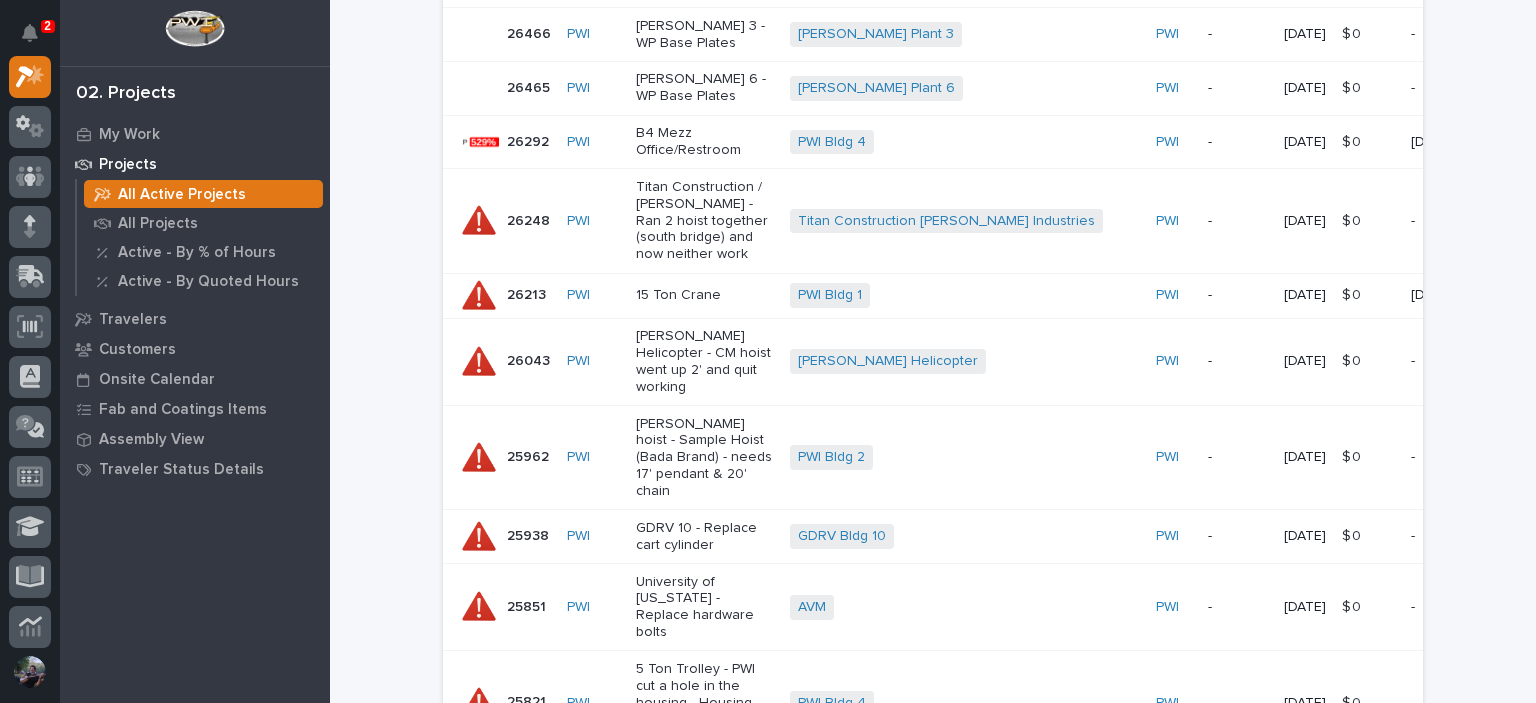 click on "15 Ton Crane" at bounding box center (705, 295) 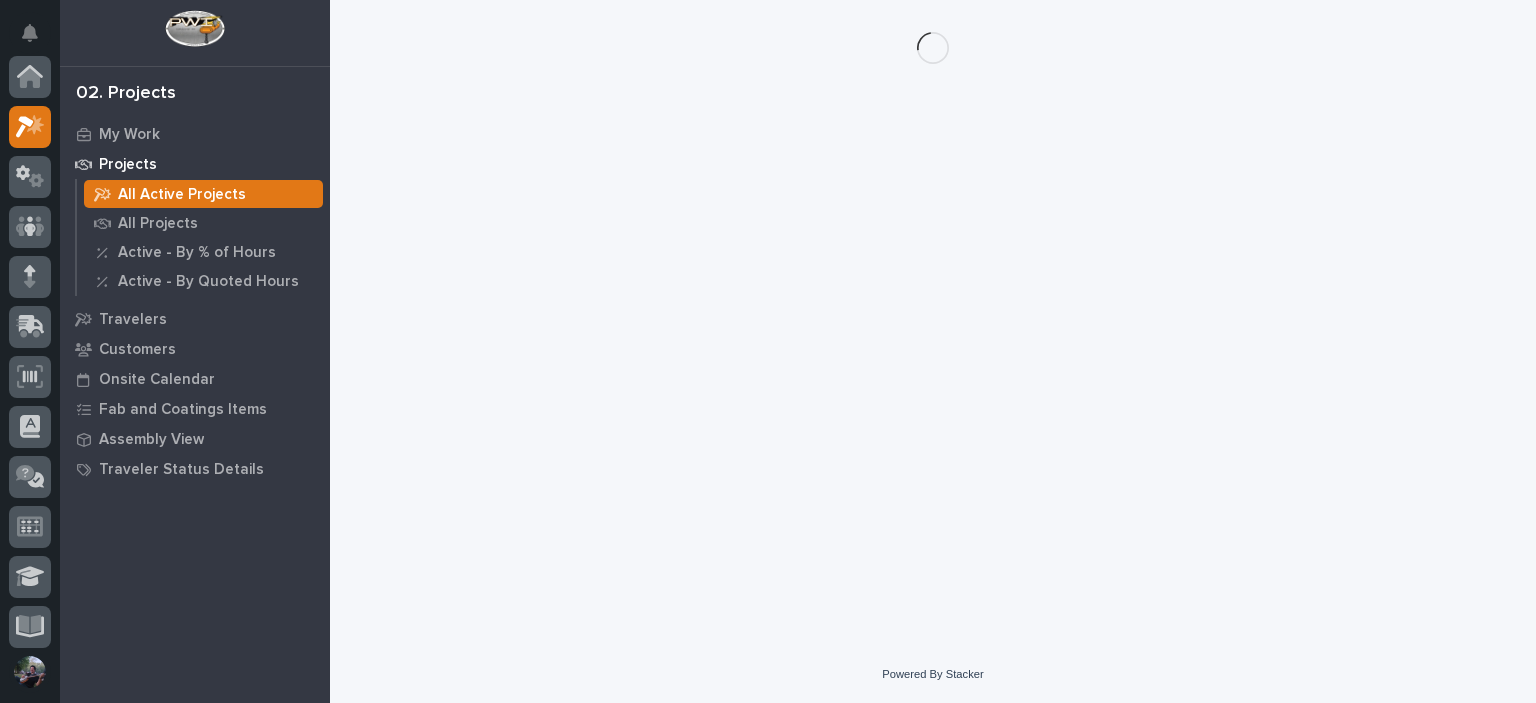 scroll, scrollTop: 0, scrollLeft: 0, axis: both 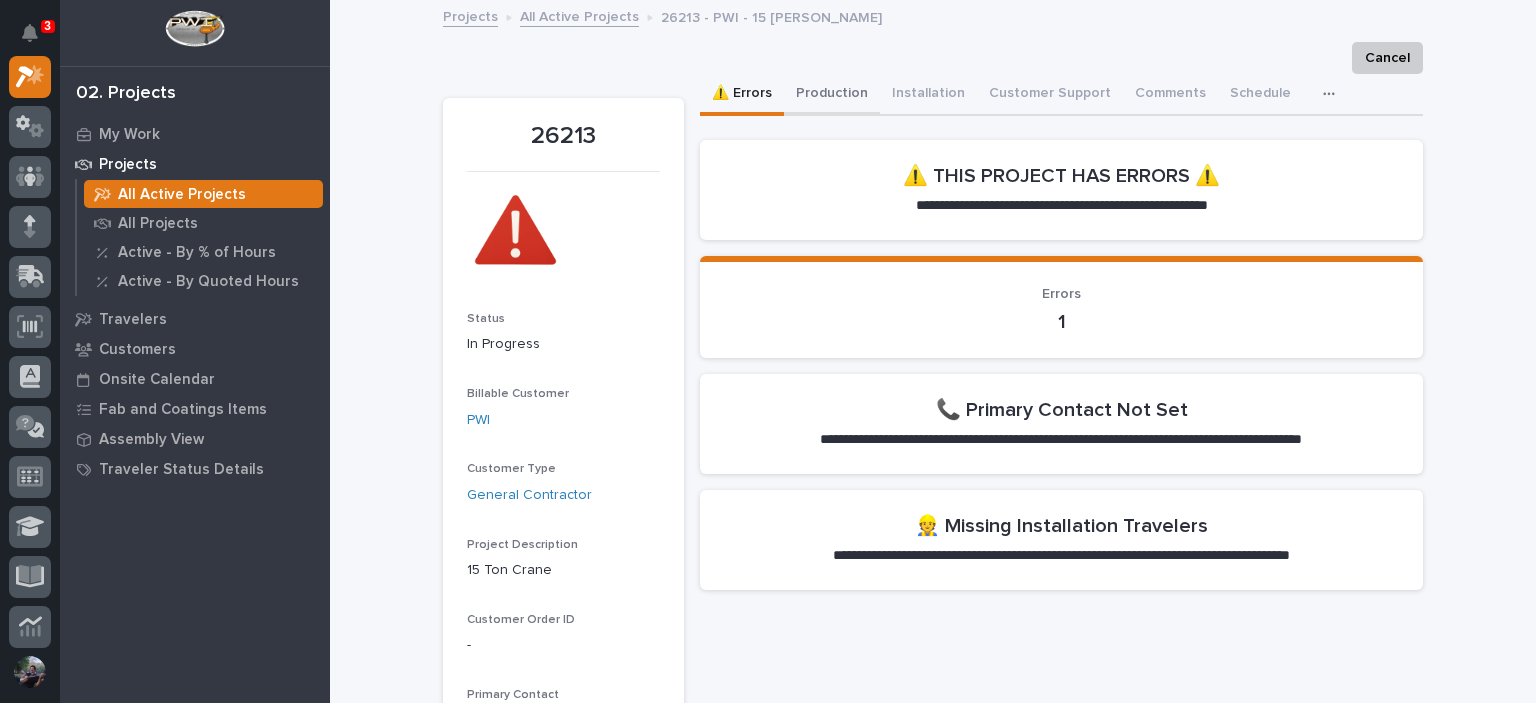 click on "Production" at bounding box center [832, 95] 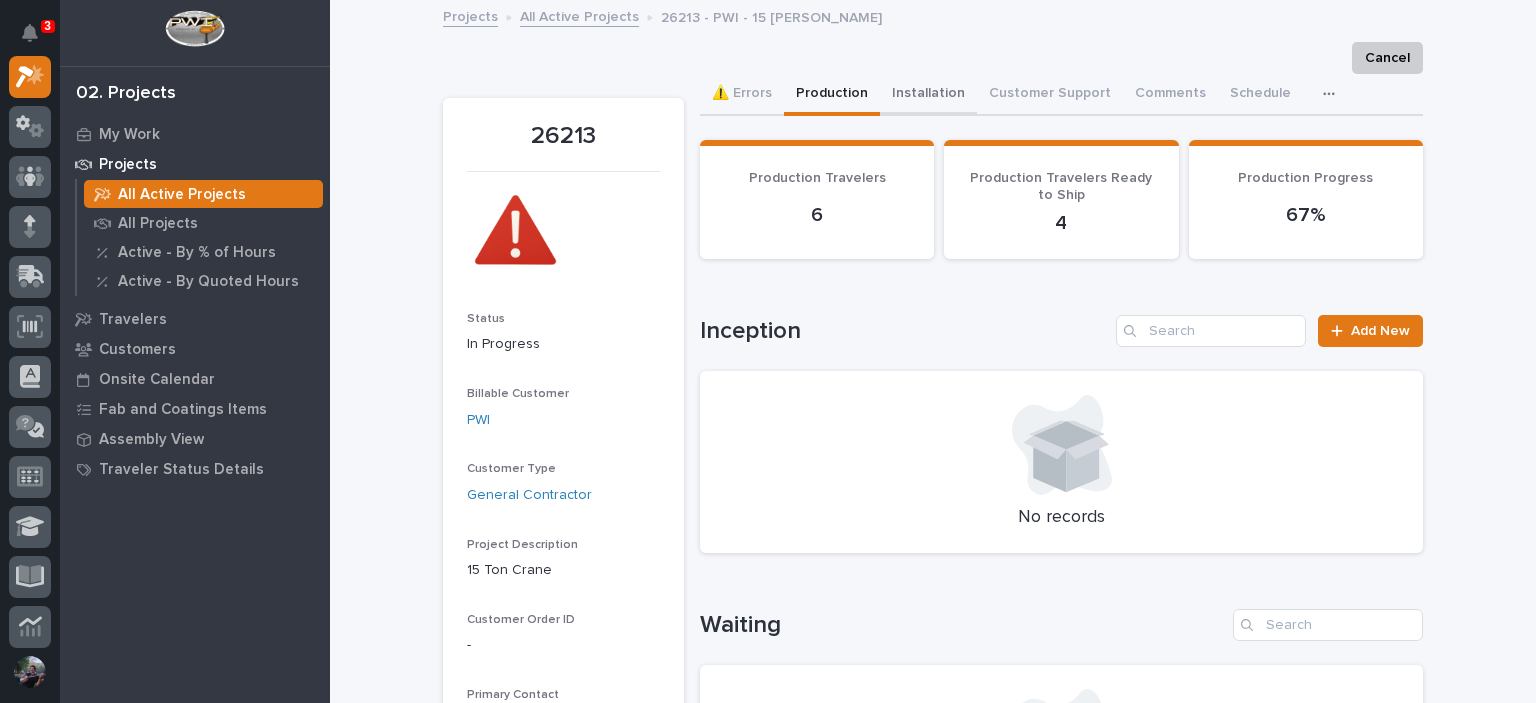 click on "Installation" at bounding box center [928, 95] 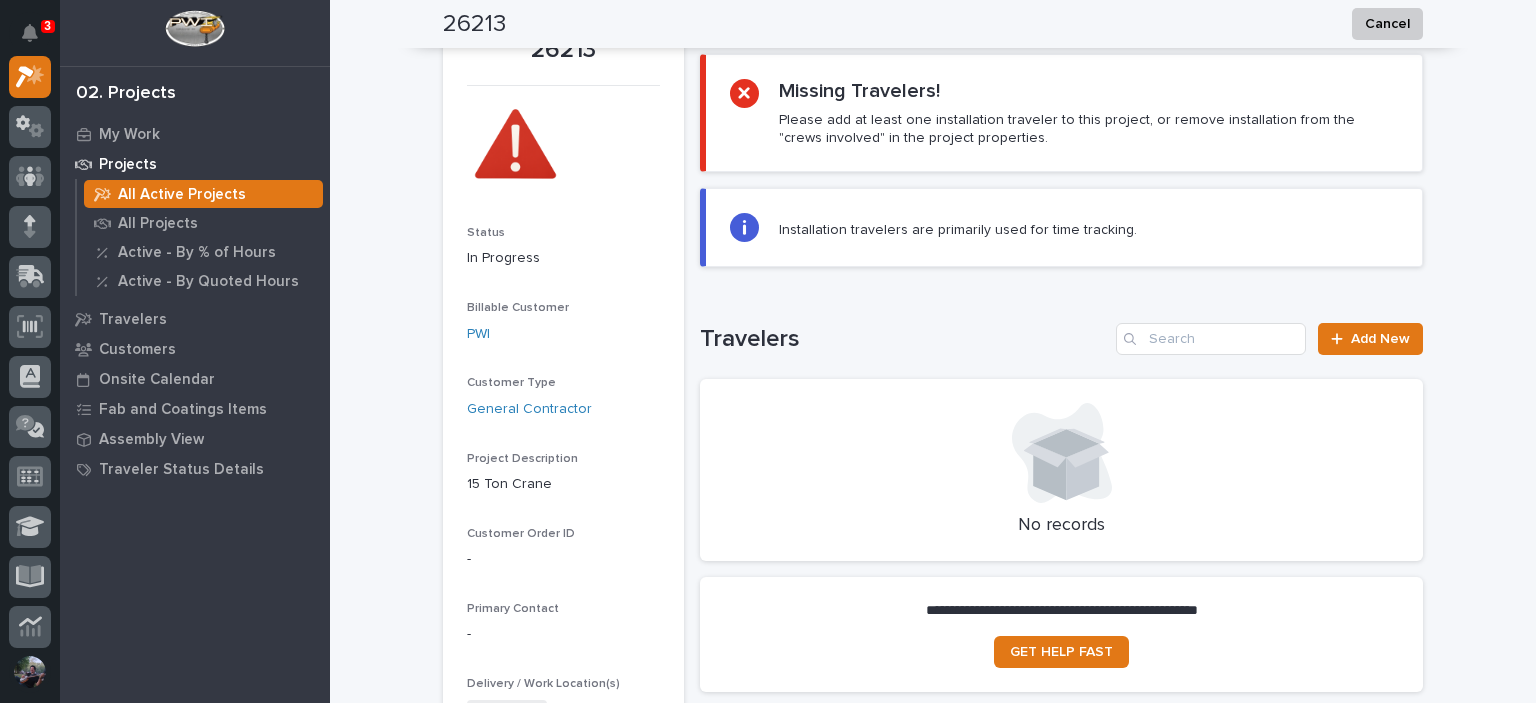 scroll, scrollTop: 0, scrollLeft: 0, axis: both 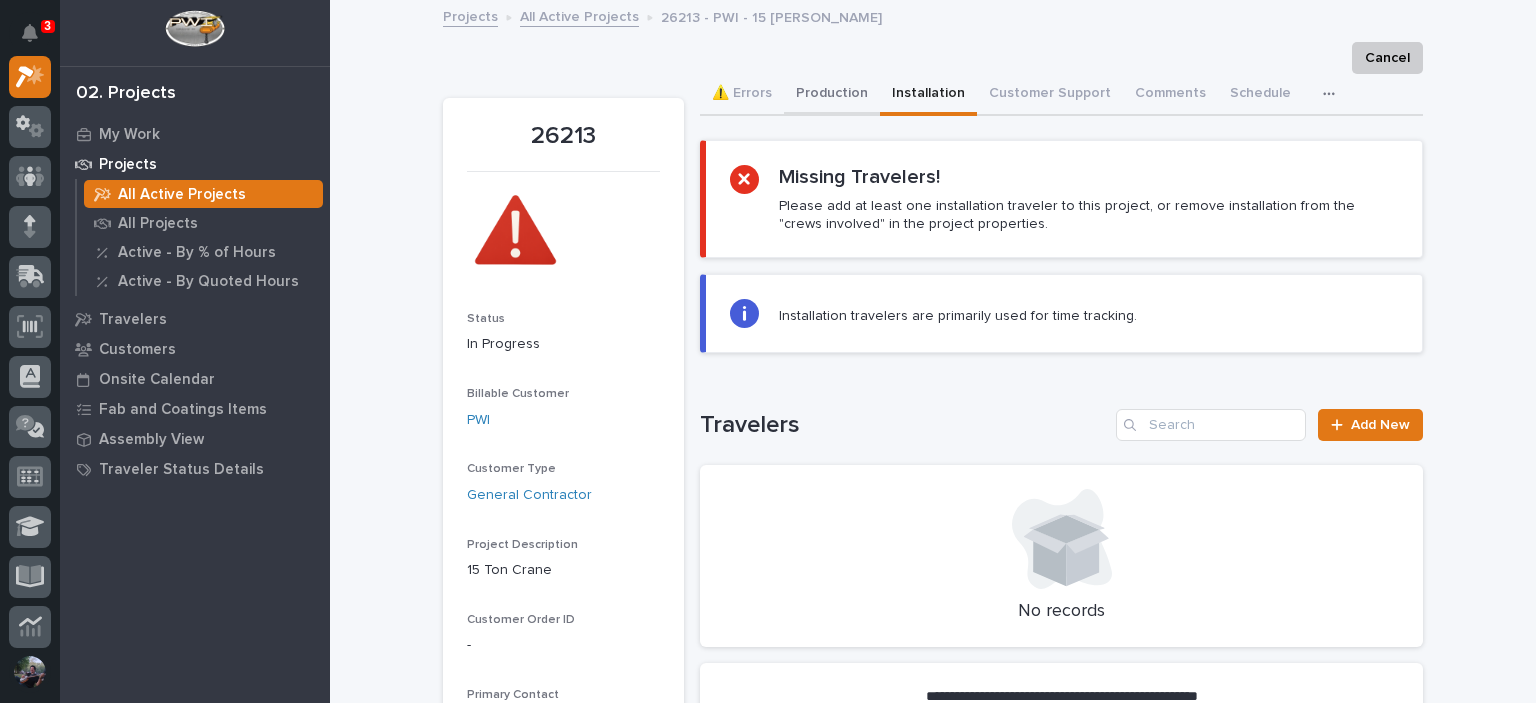 click on "Production" at bounding box center (832, 95) 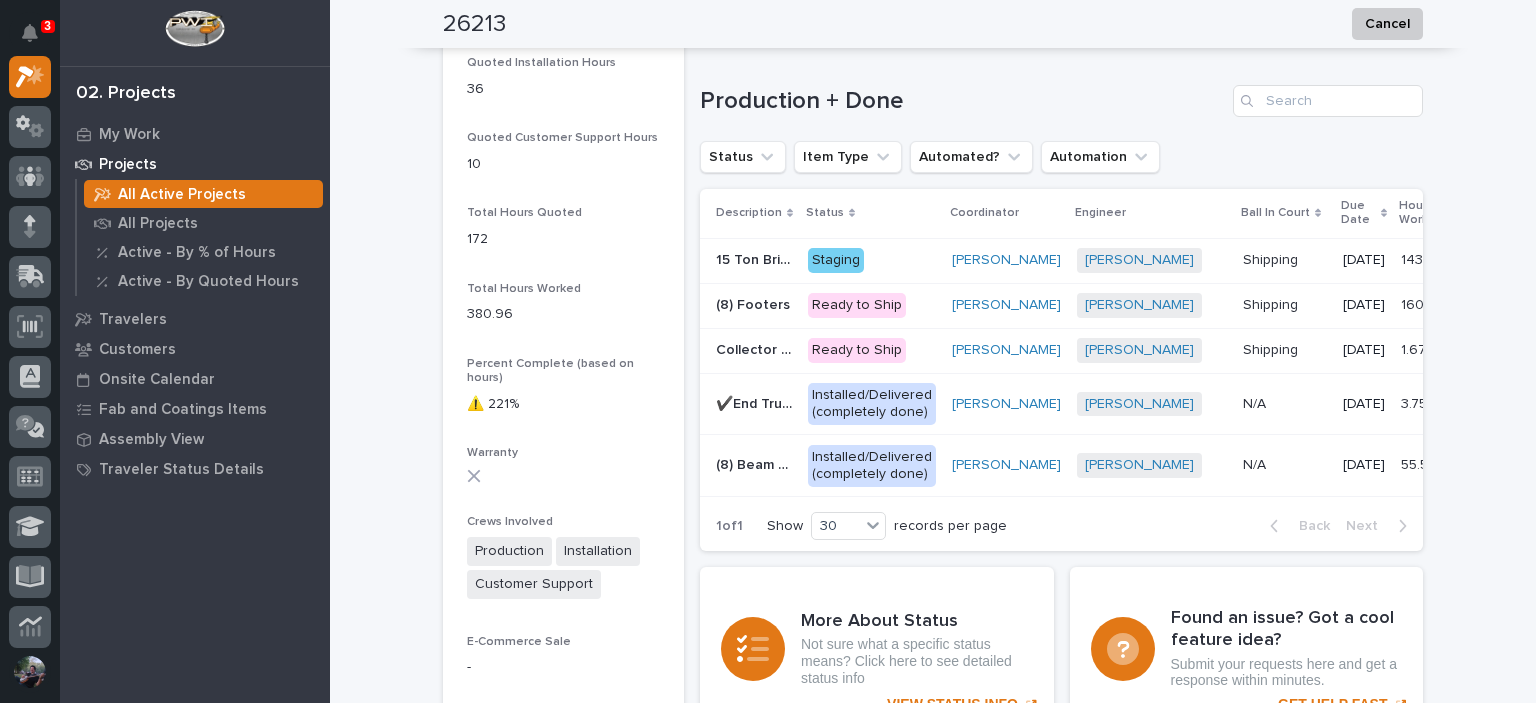 scroll, scrollTop: 1400, scrollLeft: 0, axis: vertical 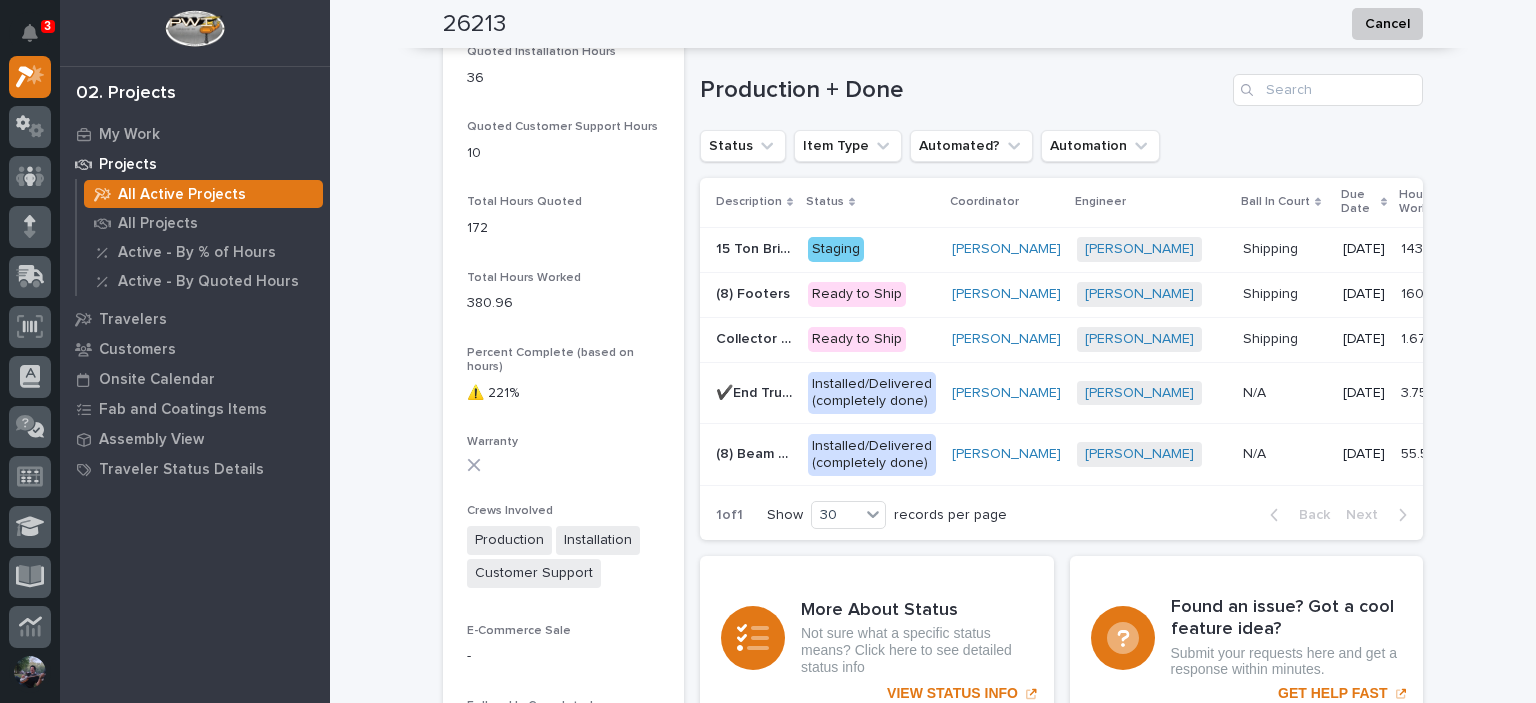 click on "15 Ton Bridge Crane 15 Ton Bridge Crane" at bounding box center (754, 249) 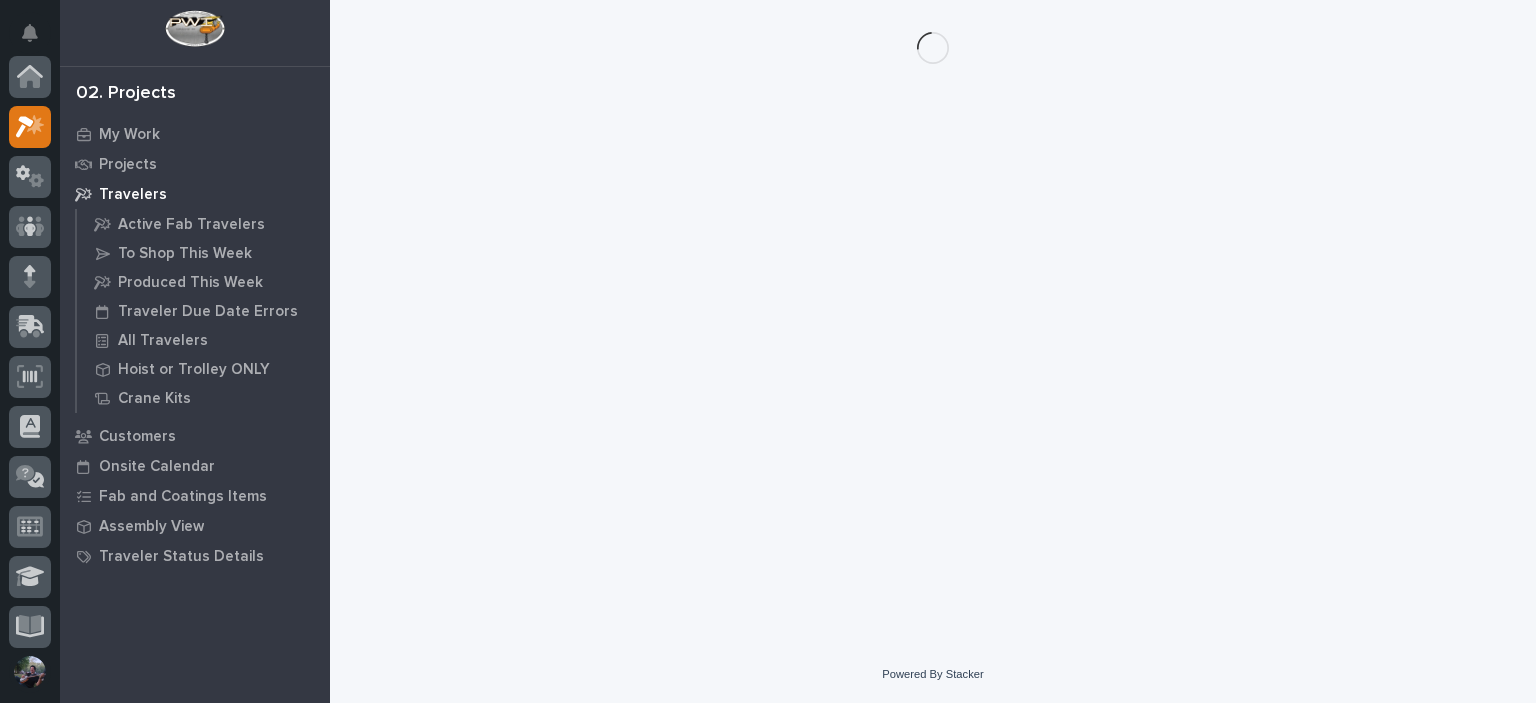 scroll, scrollTop: 0, scrollLeft: 0, axis: both 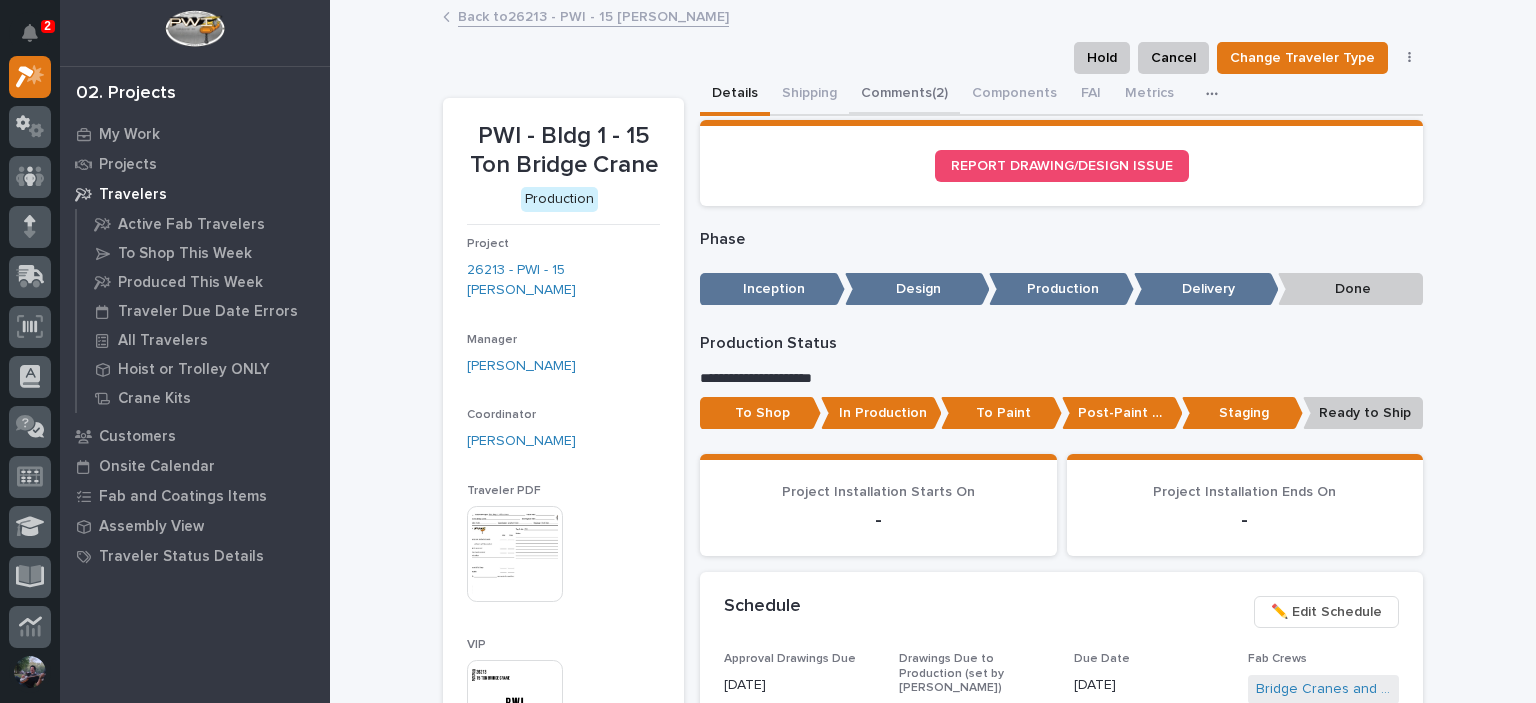 click on "Comments  (2)" at bounding box center [904, 95] 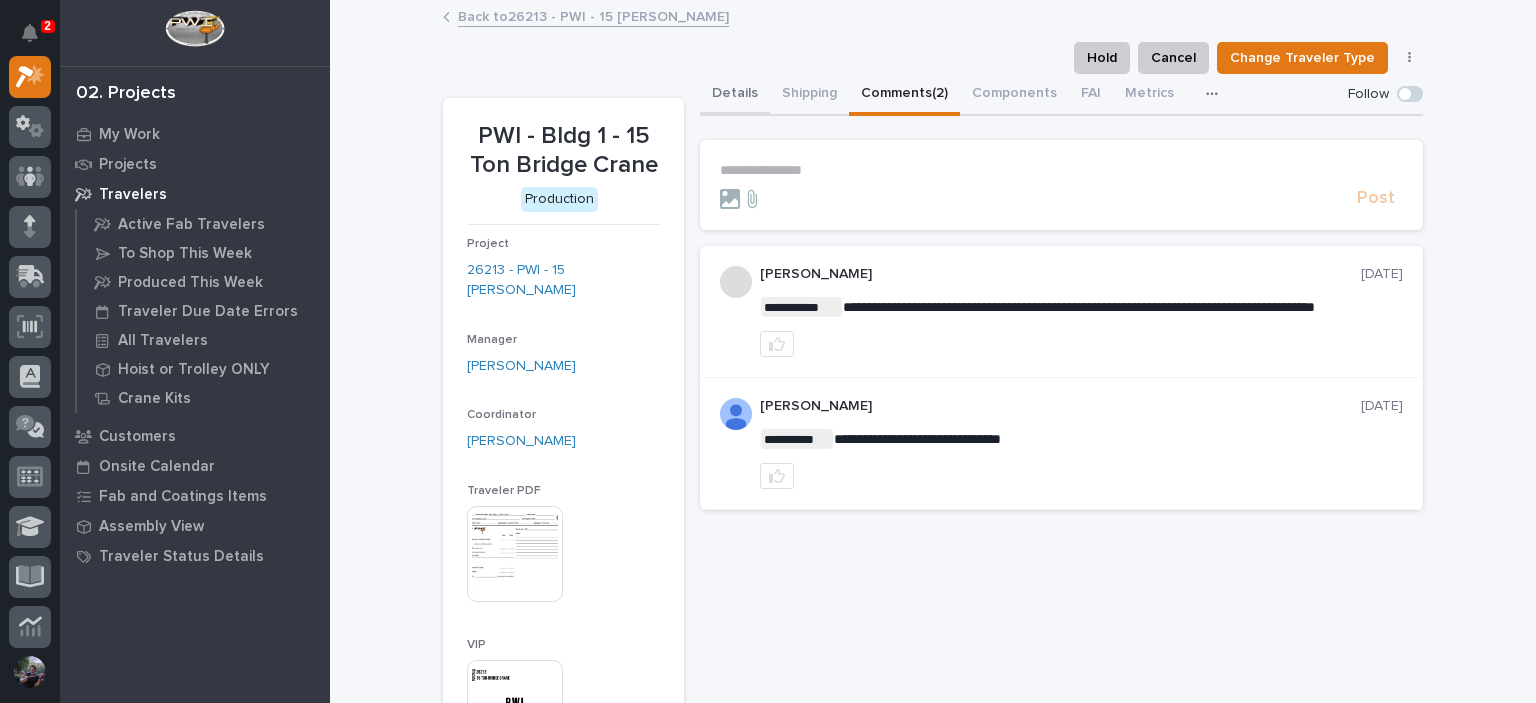 click on "Details" at bounding box center (735, 95) 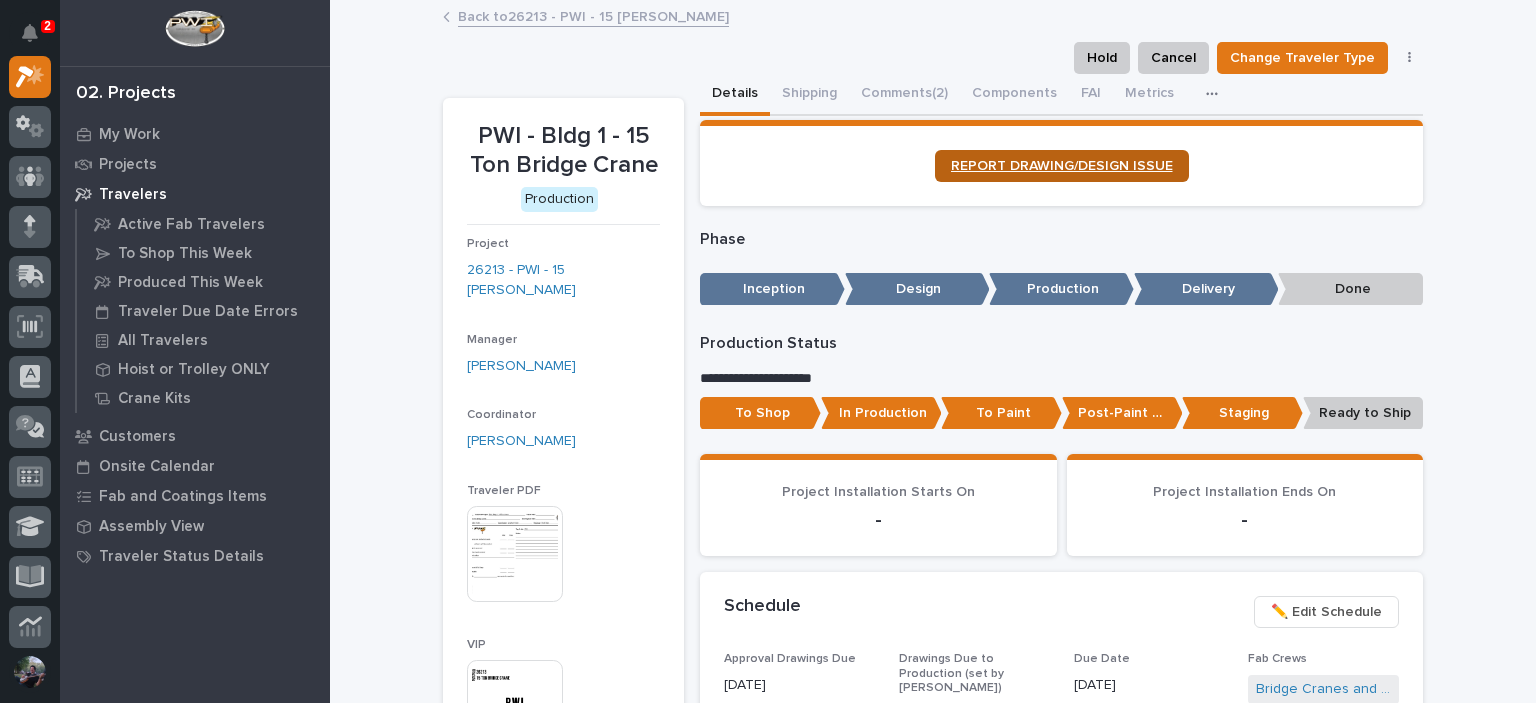 click on "REPORT DRAWING/DESIGN ISSUE" at bounding box center (1062, 166) 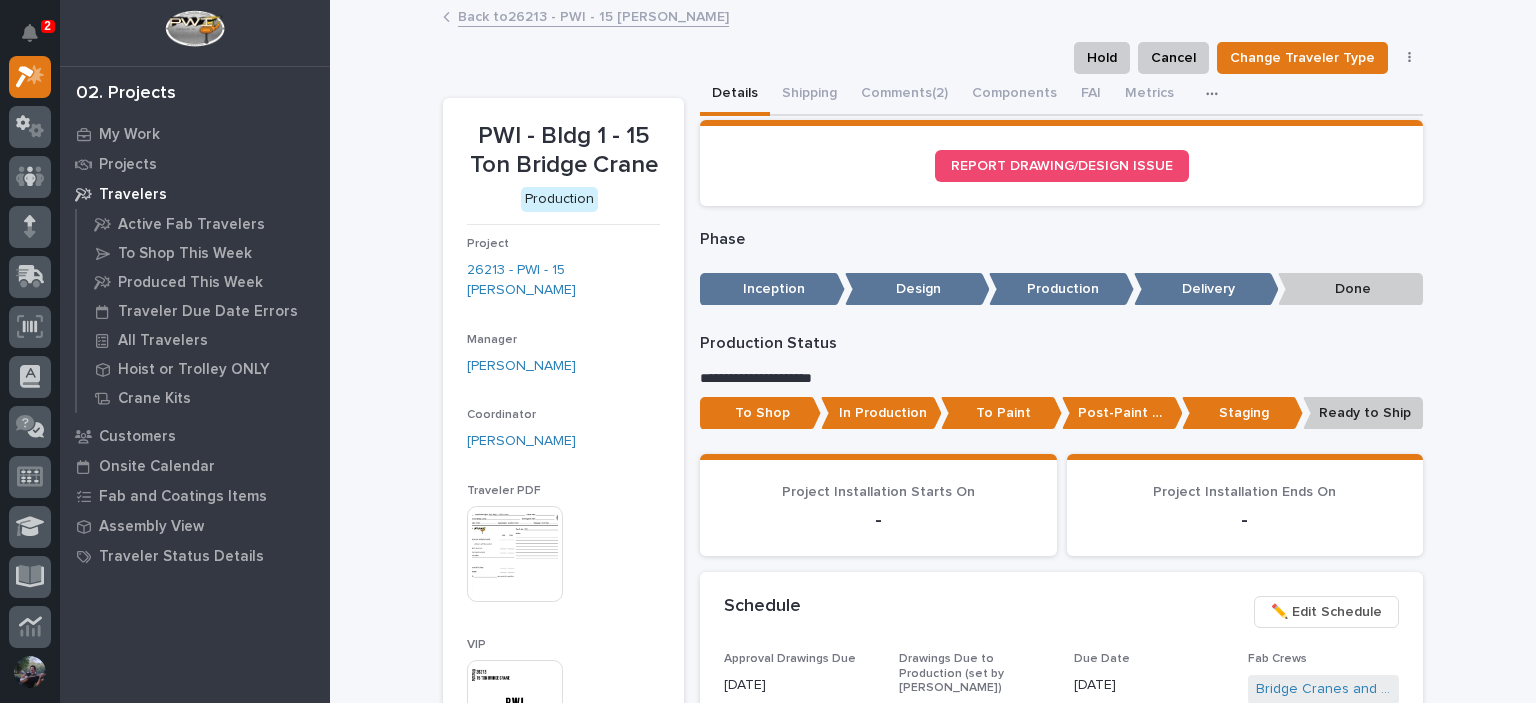 click on "Back to  26213 - PWI - 15 [PERSON_NAME]" at bounding box center (593, 15) 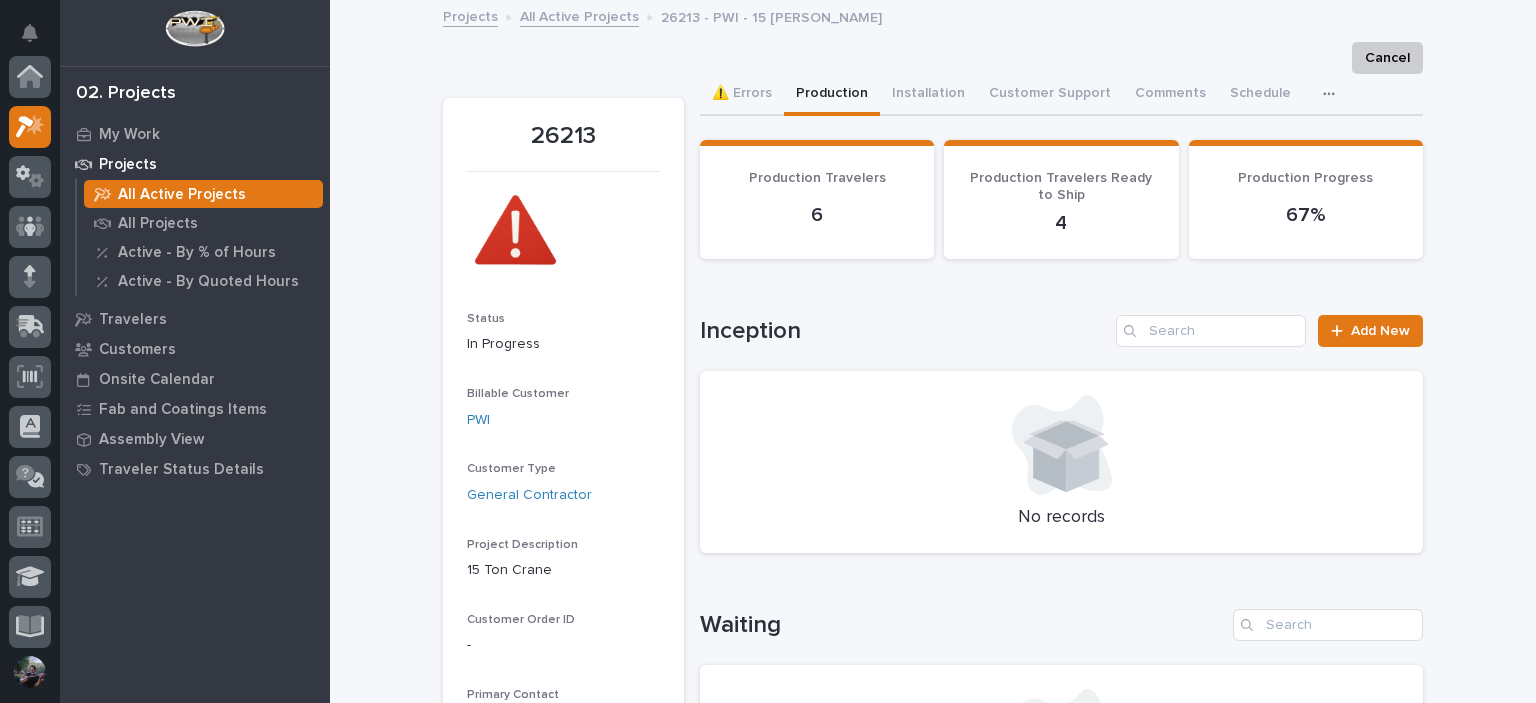 scroll, scrollTop: 50, scrollLeft: 0, axis: vertical 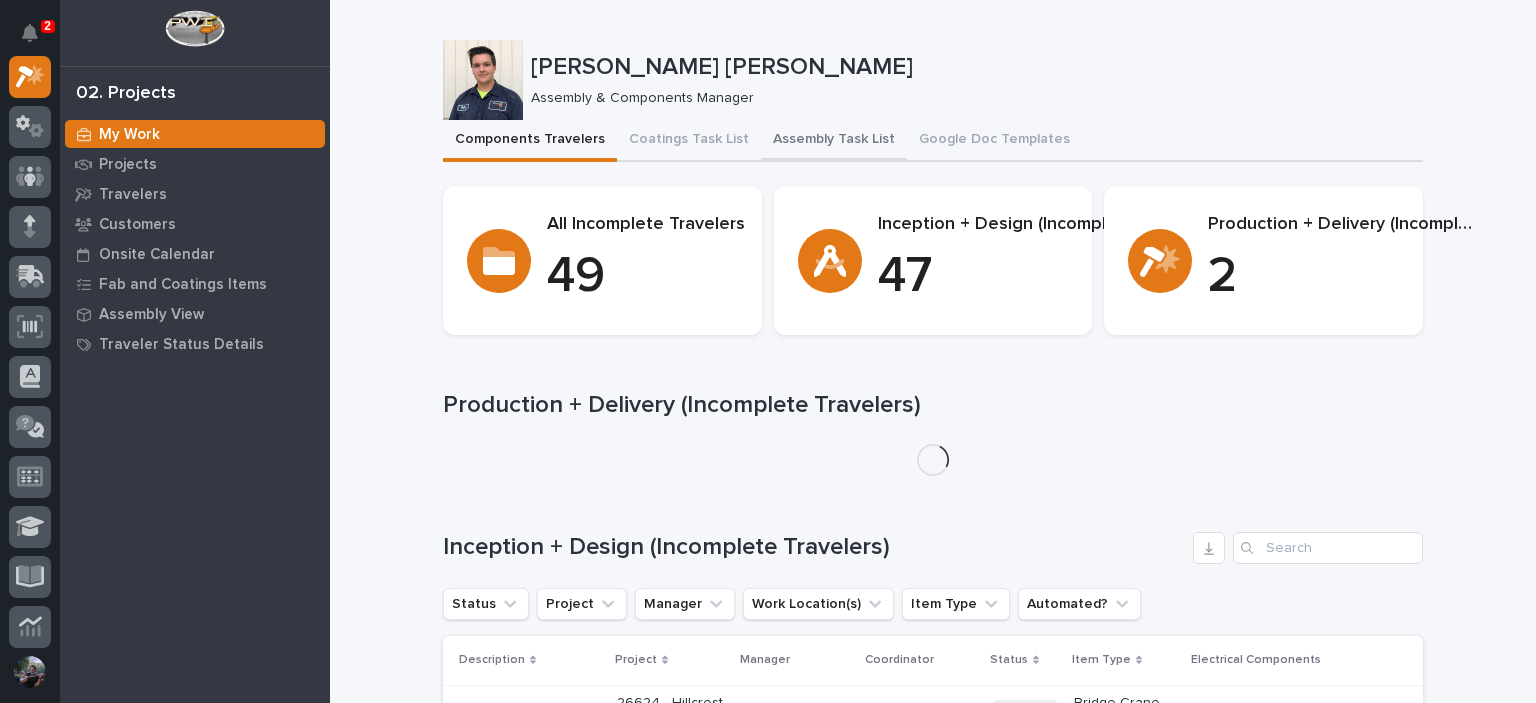 click on "Assembly Task List" at bounding box center [834, 141] 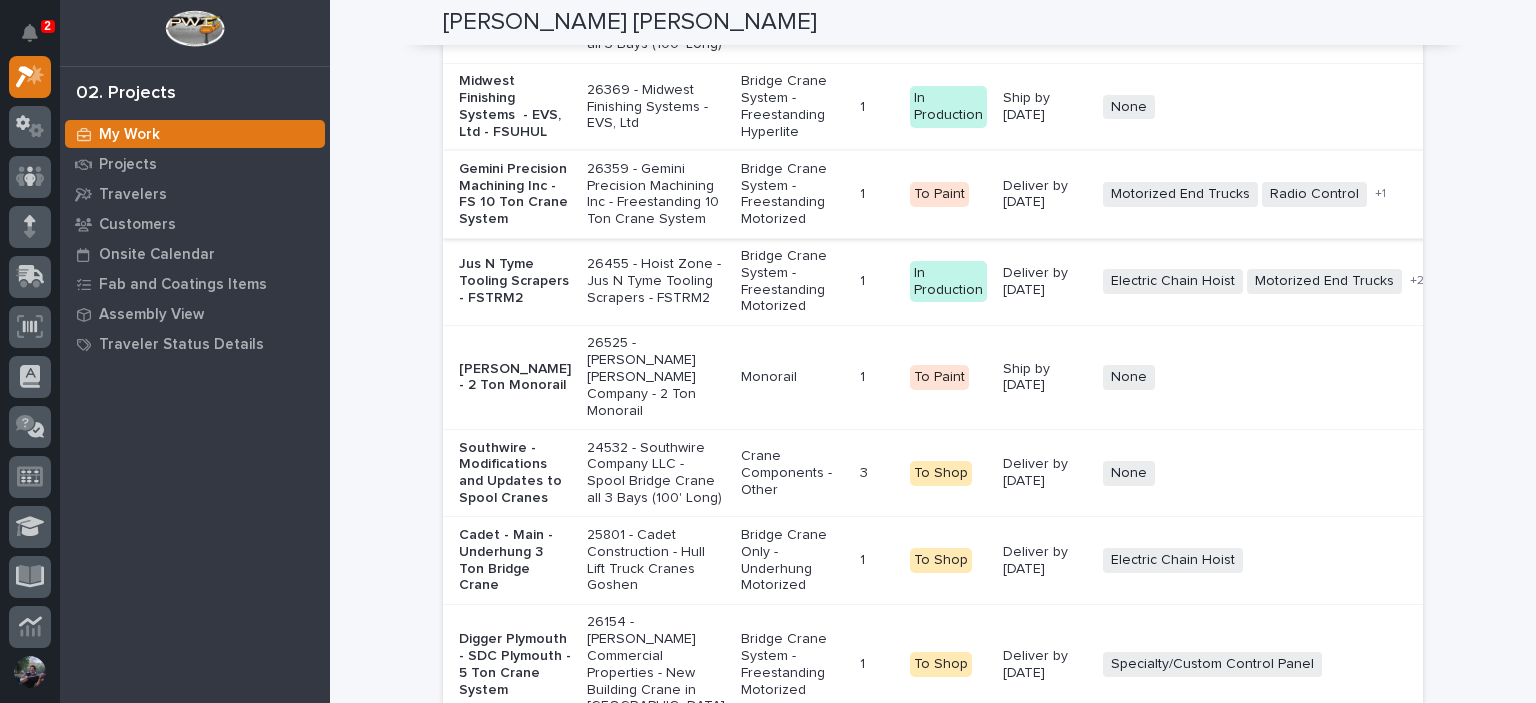 scroll, scrollTop: 4255, scrollLeft: 0, axis: vertical 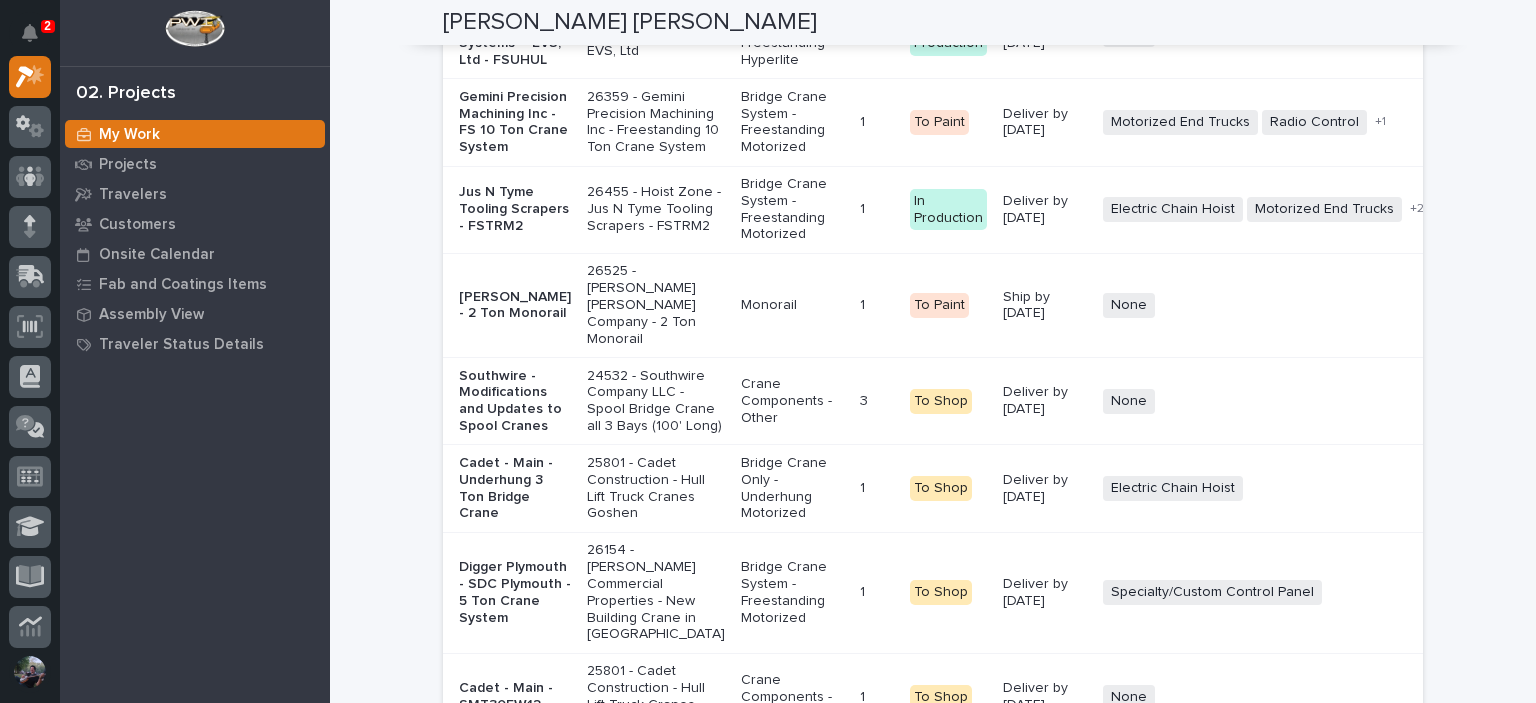click on "Gemini Precision Machining Inc - FS 10 Ton Crane System" at bounding box center (515, 122) 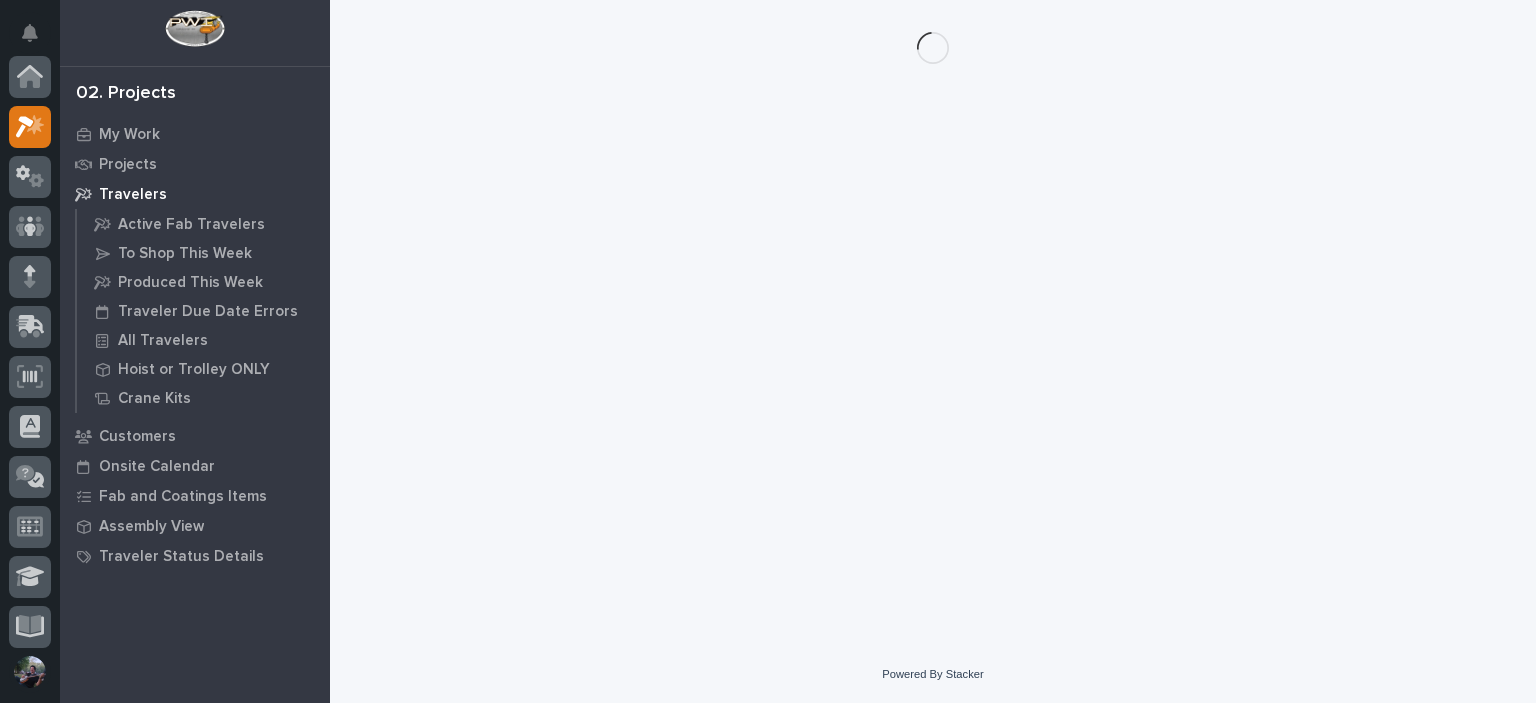scroll, scrollTop: 0, scrollLeft: 0, axis: both 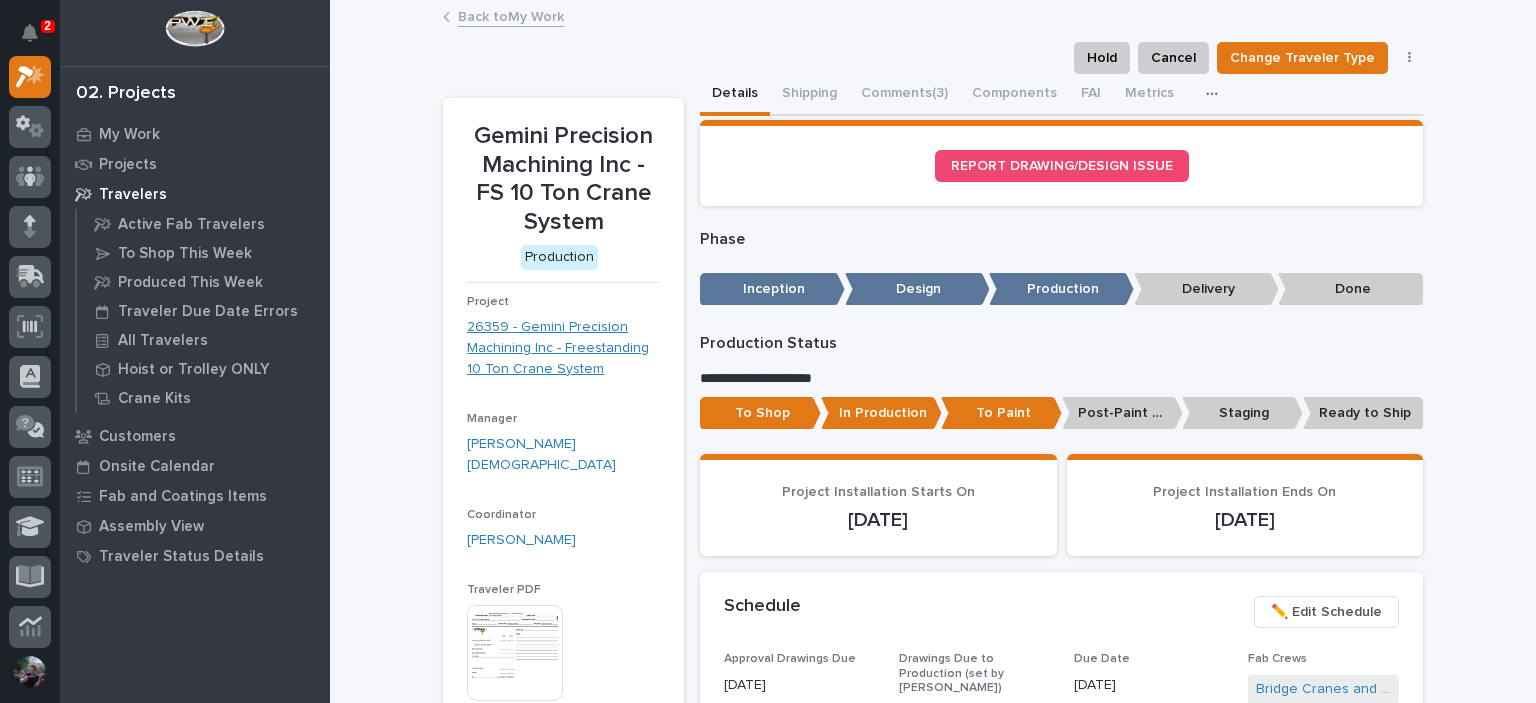 click on "26359 - Gemini Precision Machining Inc - Freestanding 10 Ton Crane System" at bounding box center (563, 348) 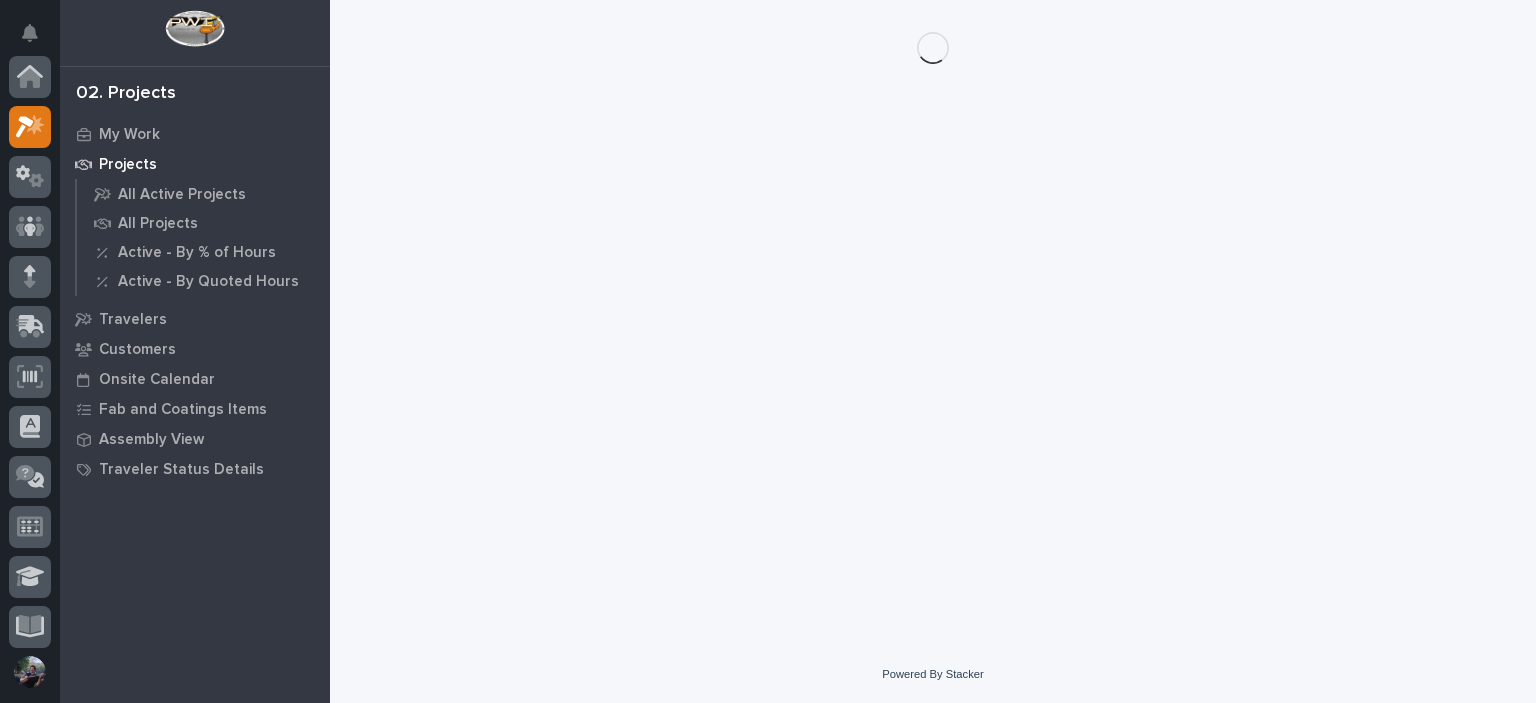 scroll, scrollTop: 50, scrollLeft: 0, axis: vertical 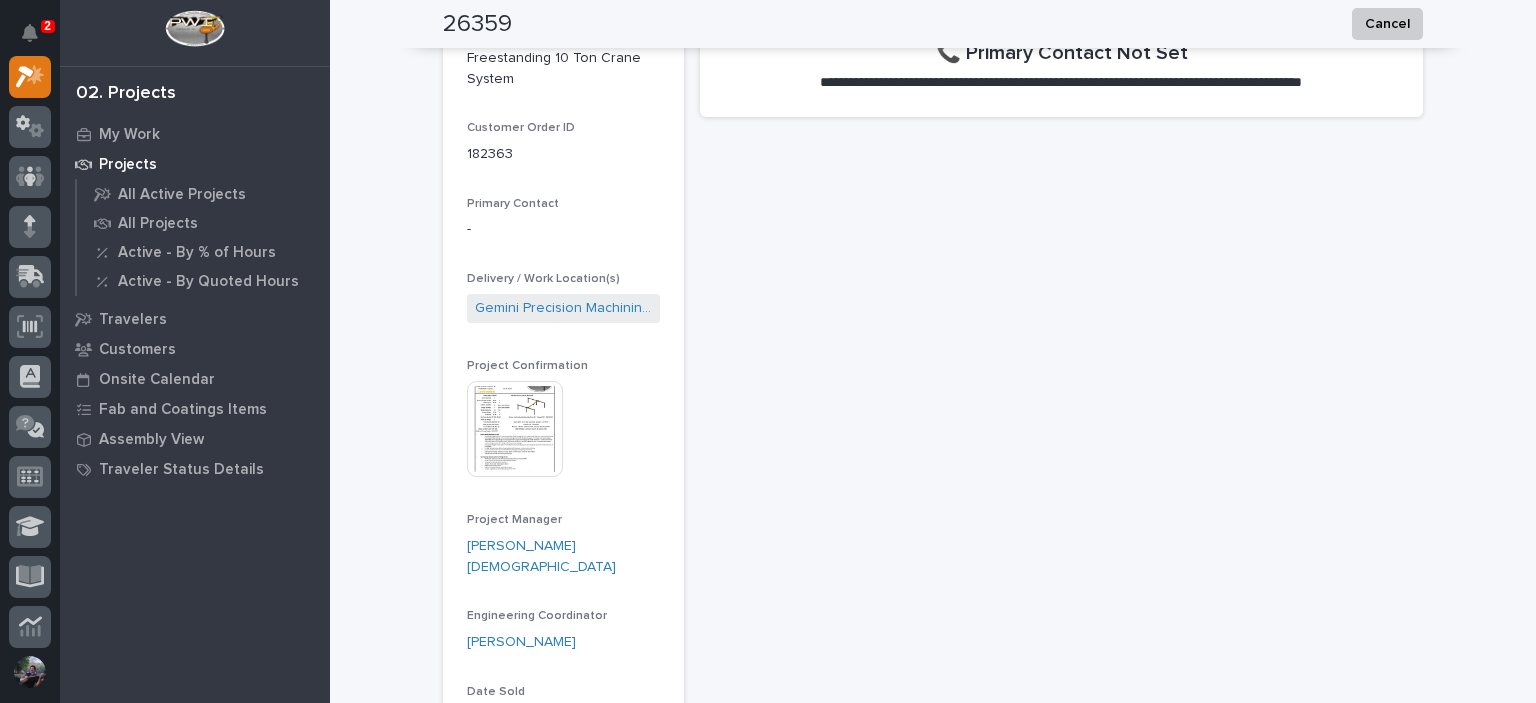 click at bounding box center (515, 429) 